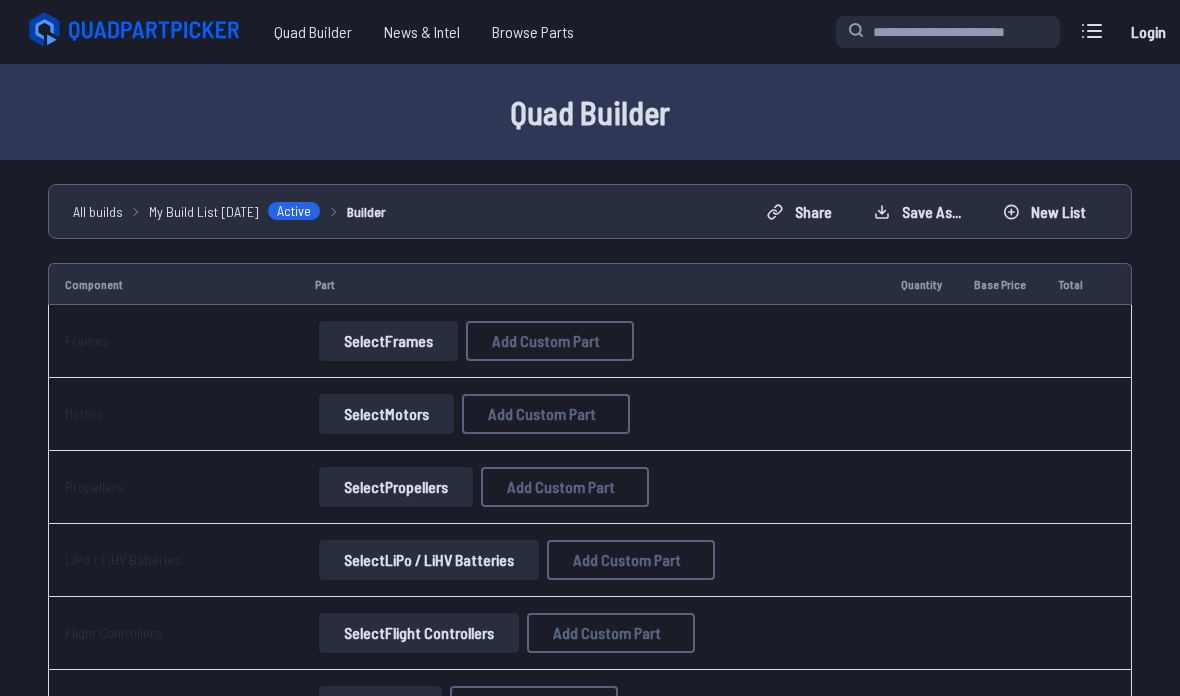 scroll, scrollTop: 0, scrollLeft: 0, axis: both 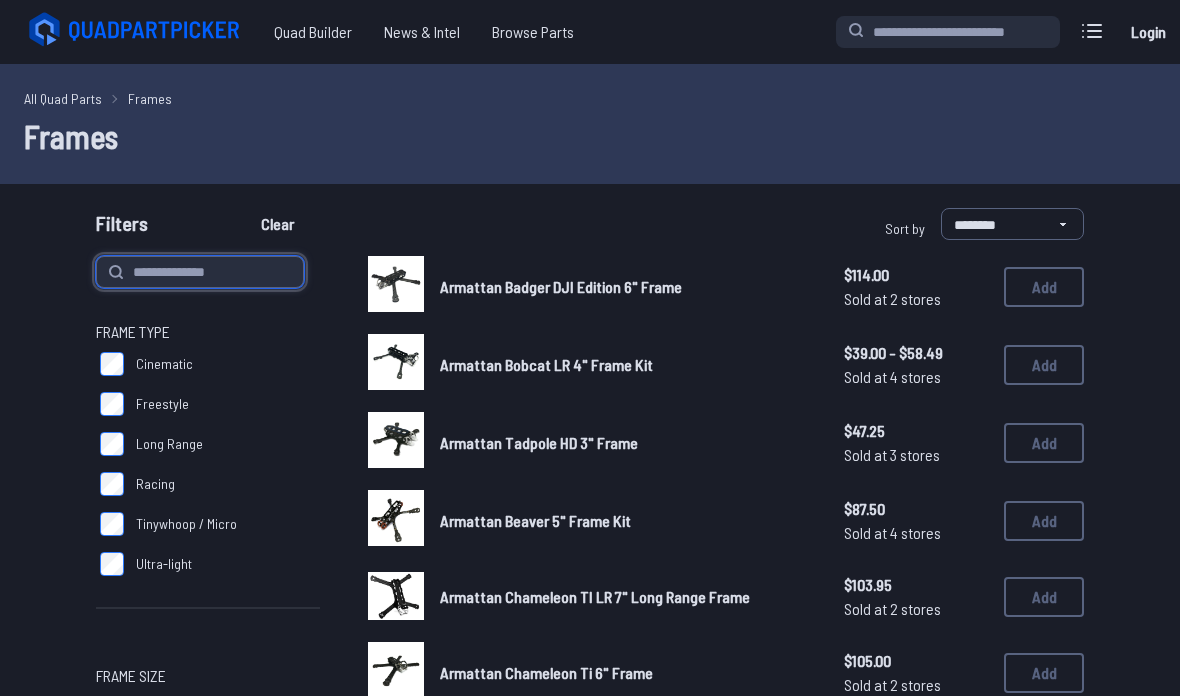 click at bounding box center (200, 272) 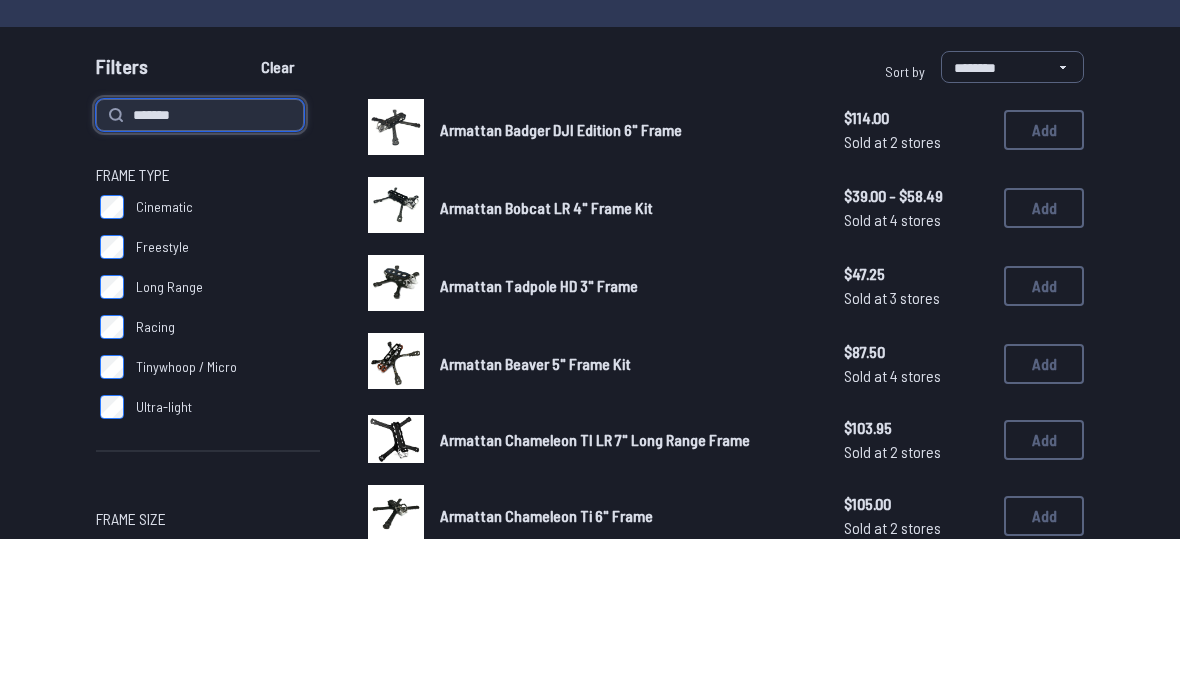 type on "*******" 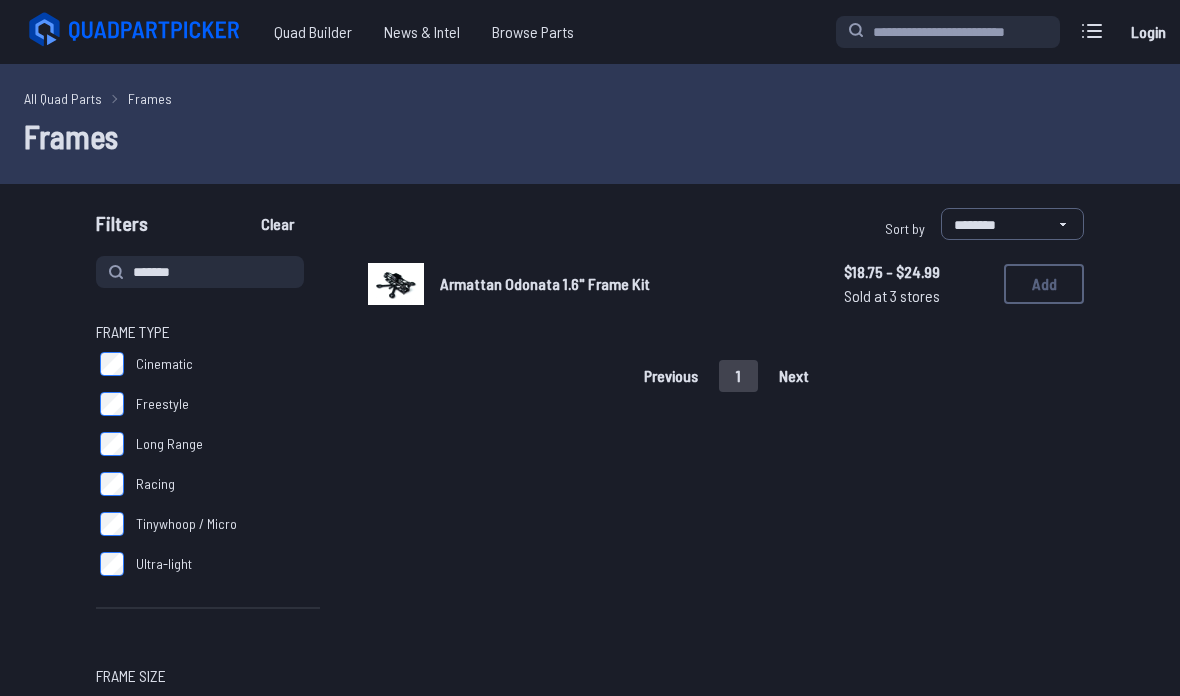 click on "Add" at bounding box center [1044, 284] 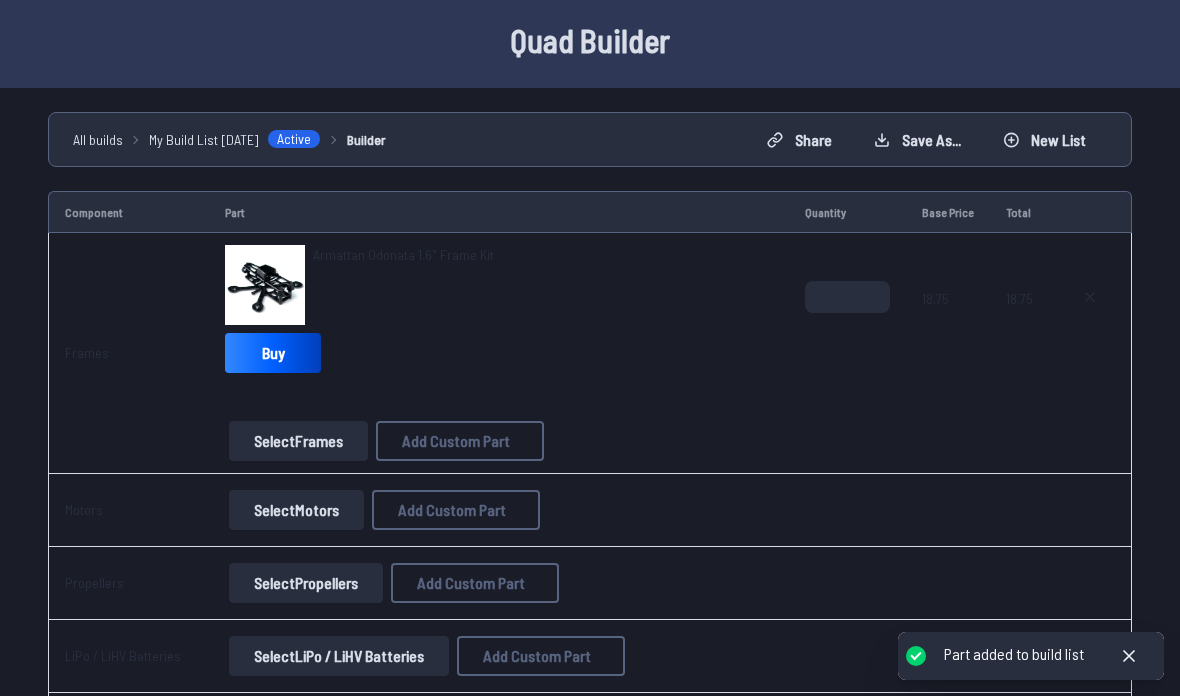 scroll, scrollTop: 89, scrollLeft: 0, axis: vertical 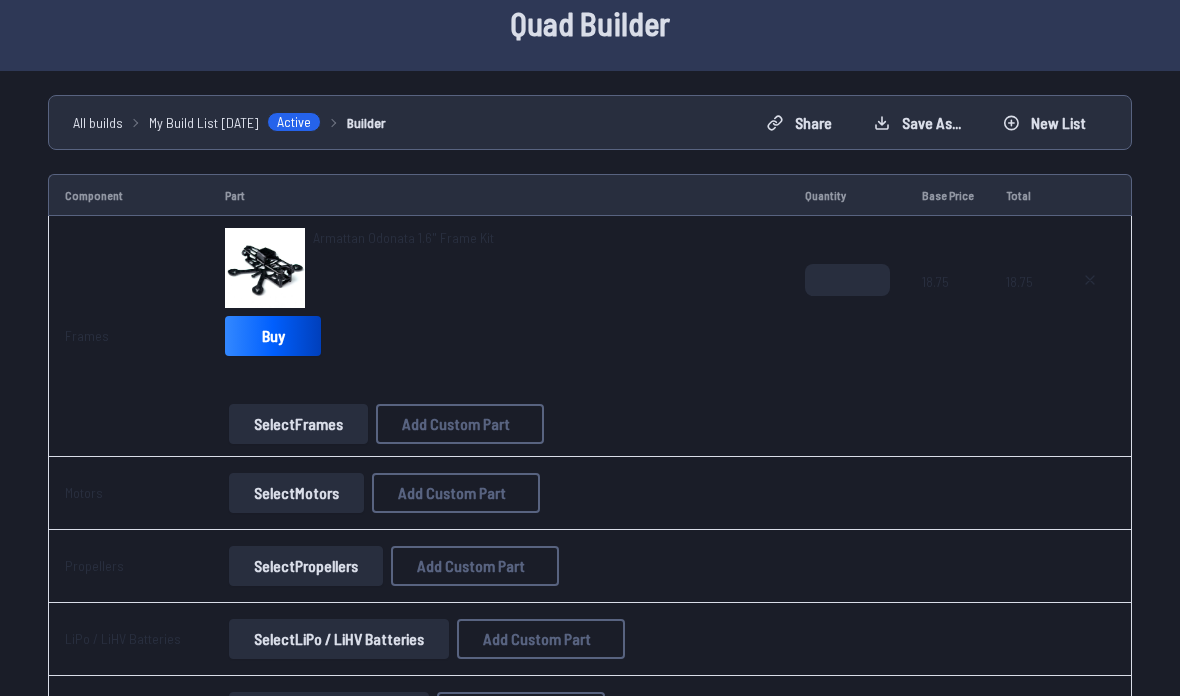 click on "Select  Motors" at bounding box center [296, 493] 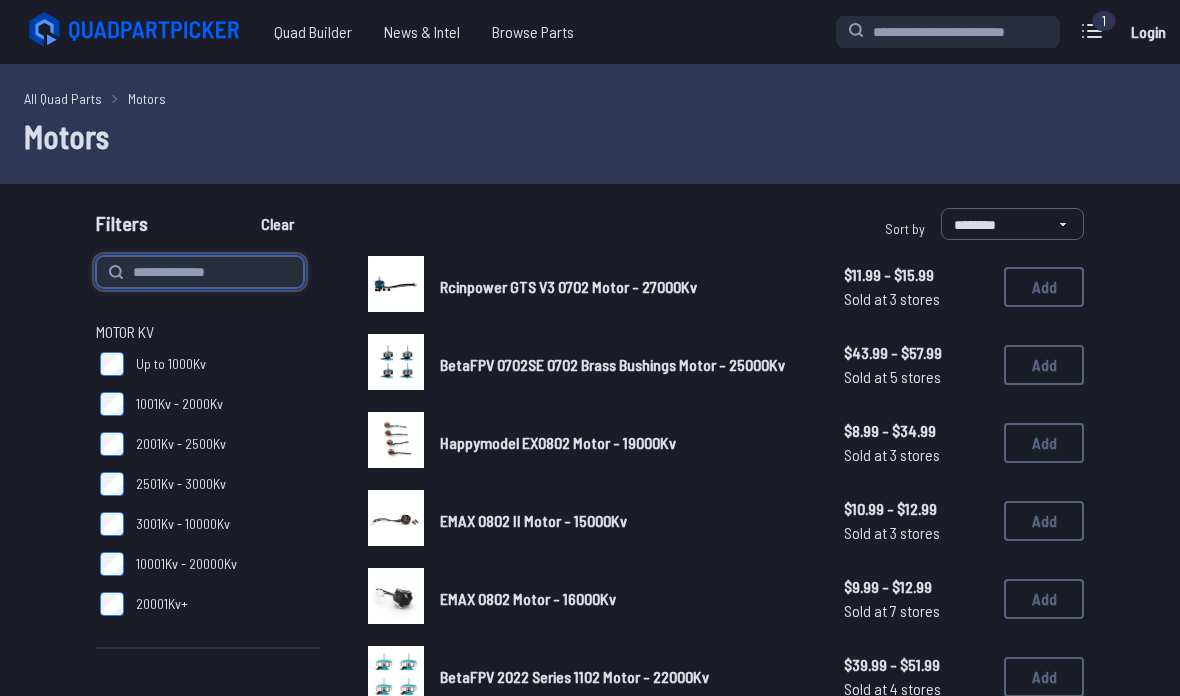 click at bounding box center [200, 272] 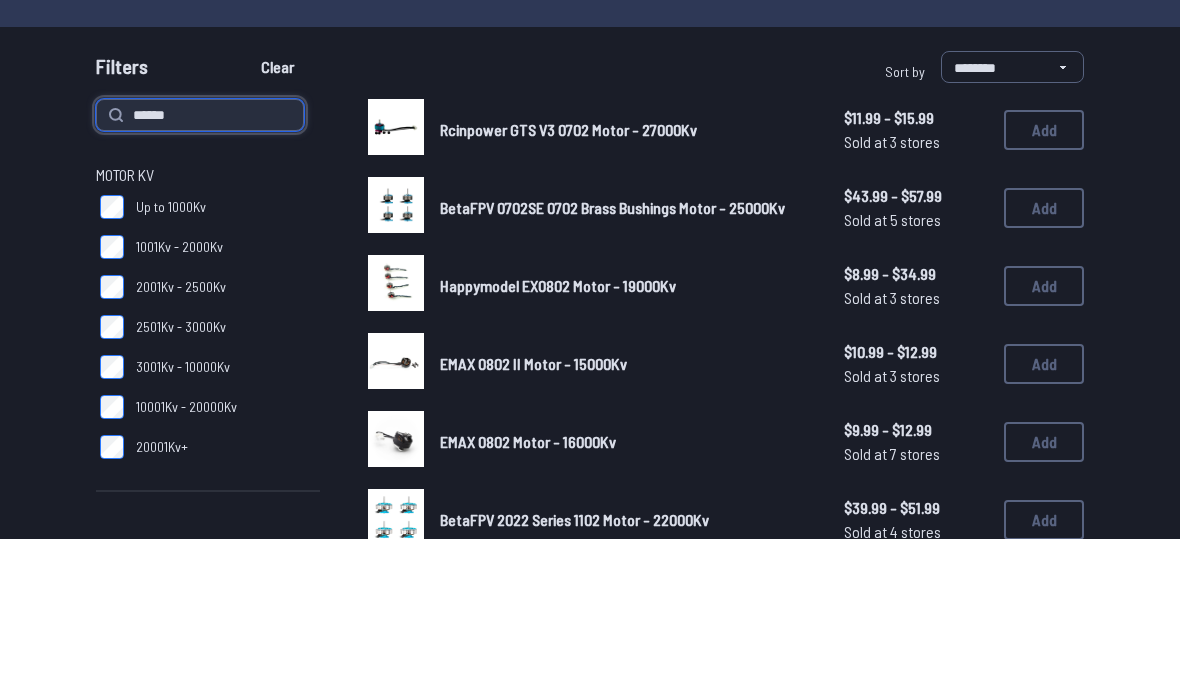type on "******" 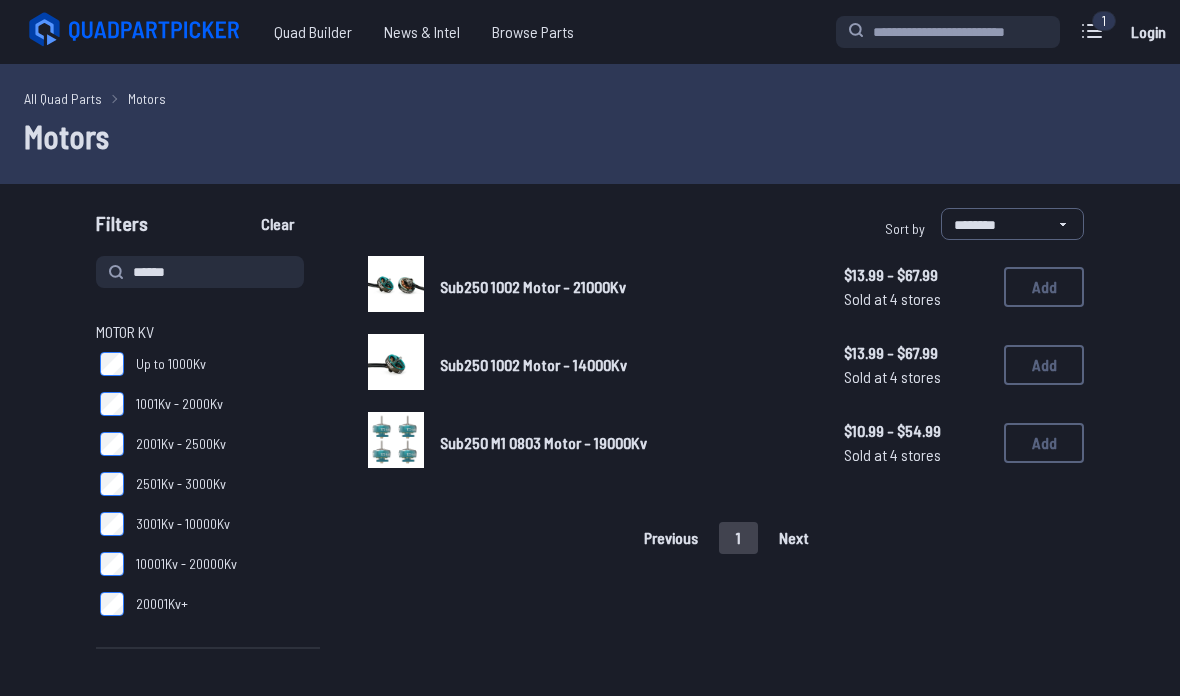 click on "Add" at bounding box center [1044, 365] 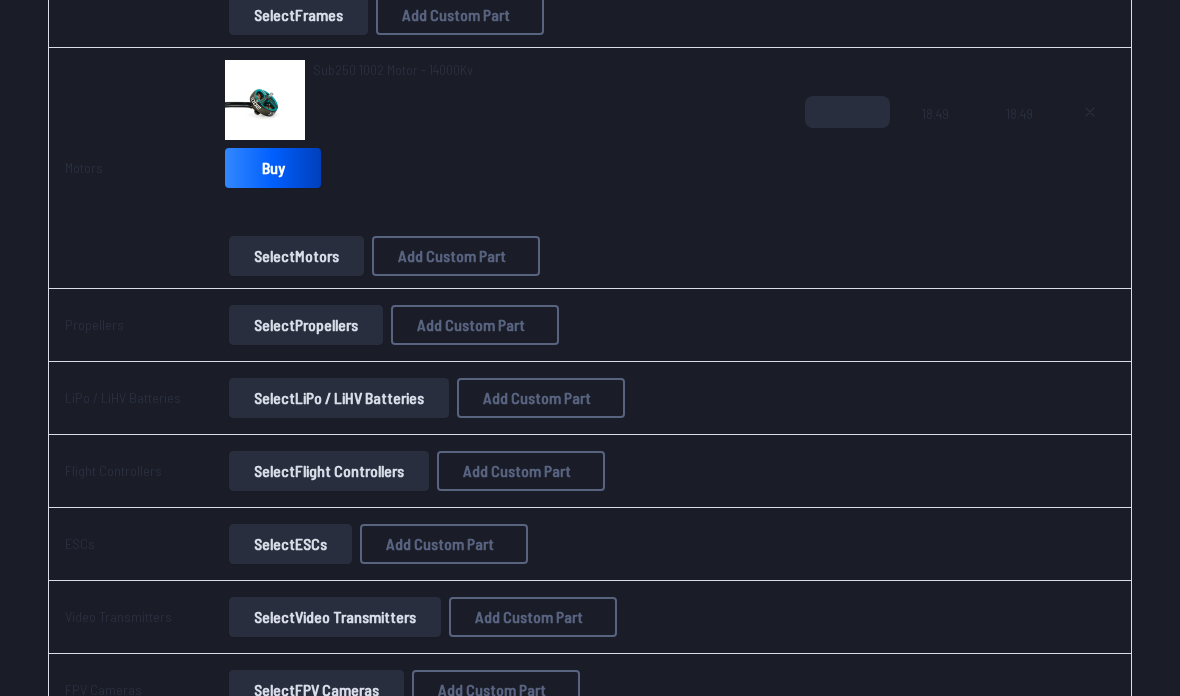 scroll, scrollTop: 506, scrollLeft: 0, axis: vertical 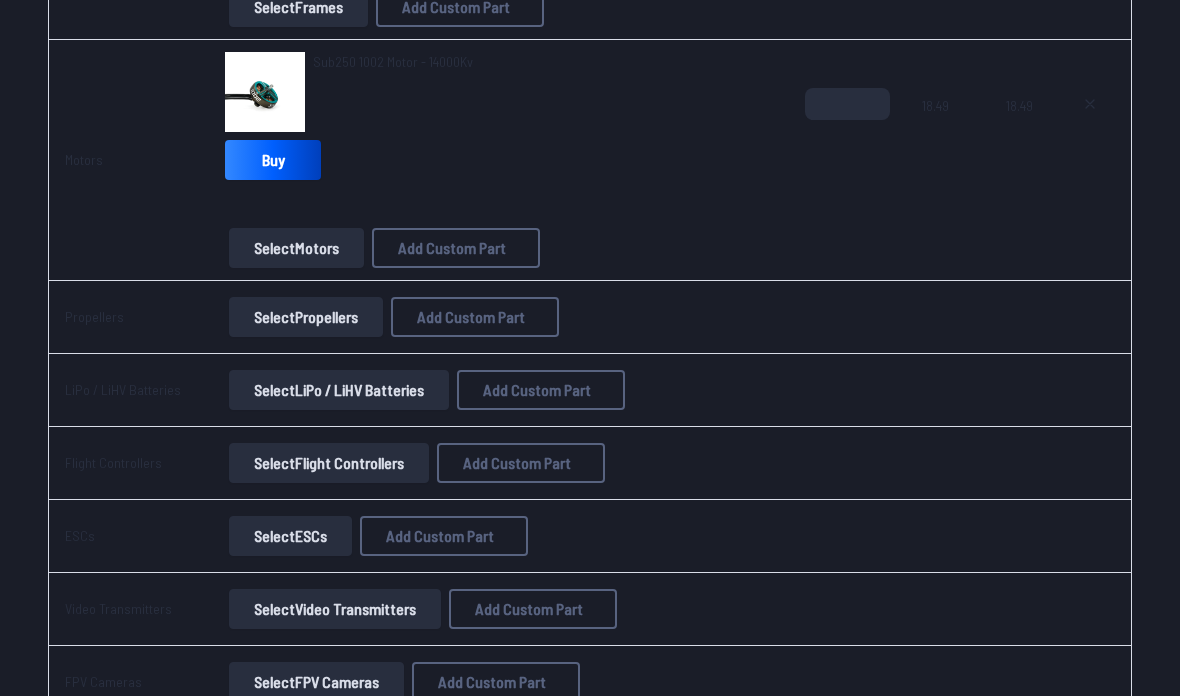 click on "Select  Propellers" at bounding box center [306, 317] 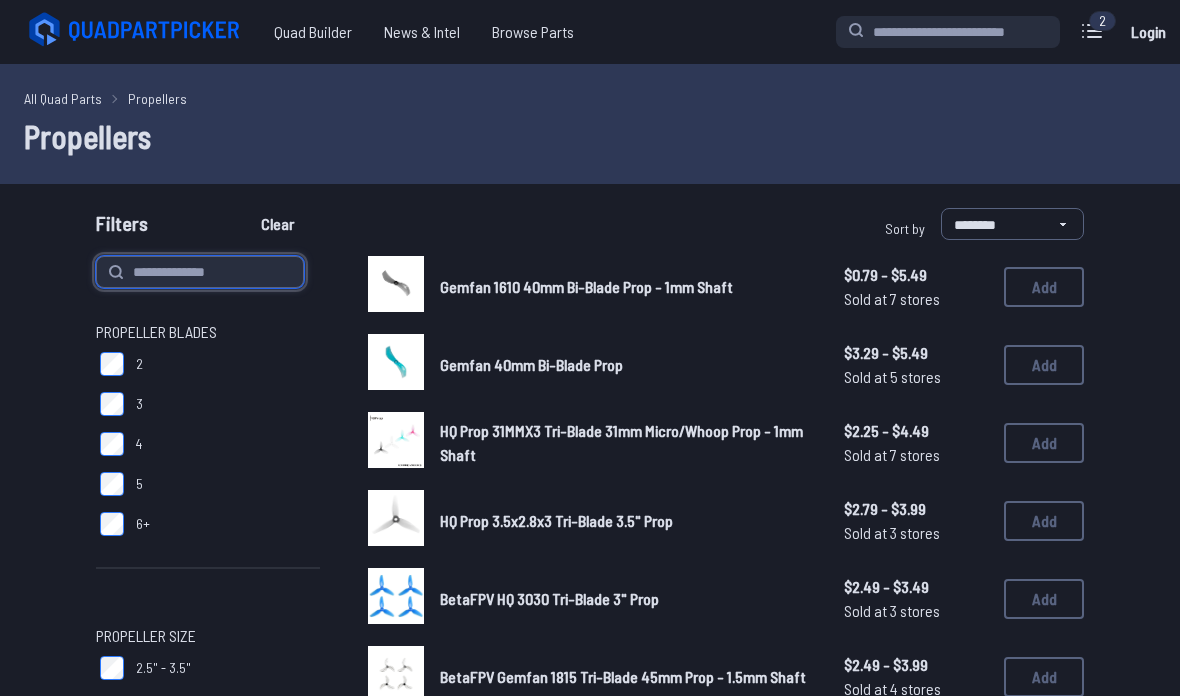 click at bounding box center (200, 272) 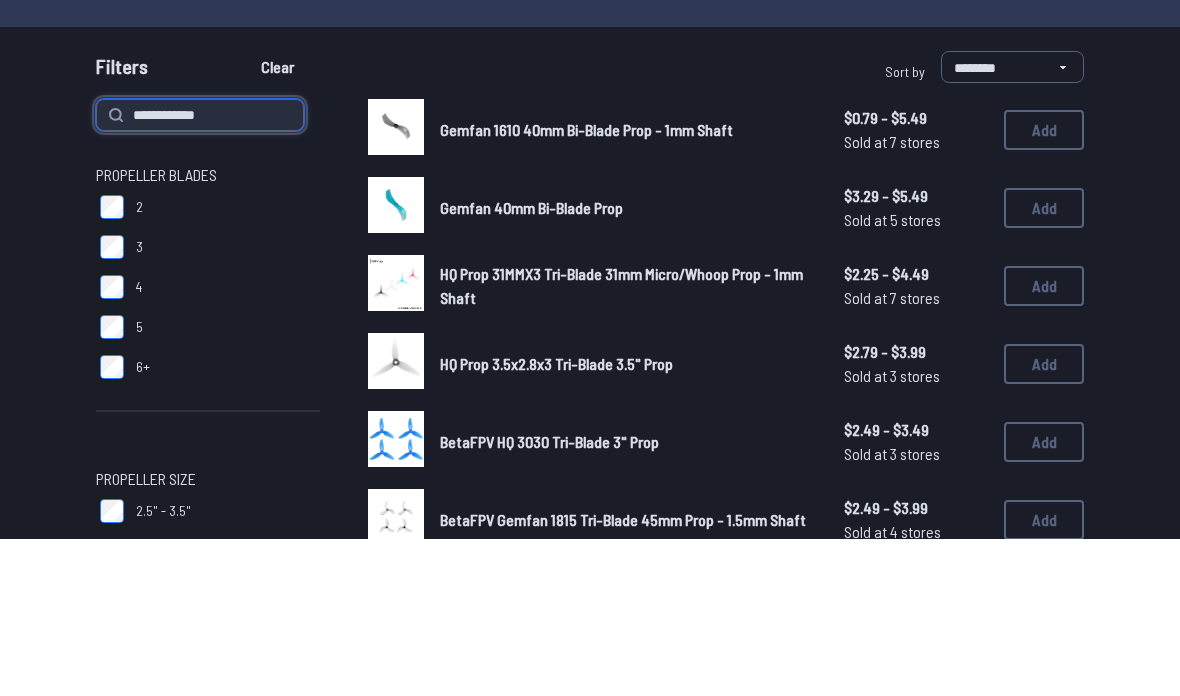 type on "**********" 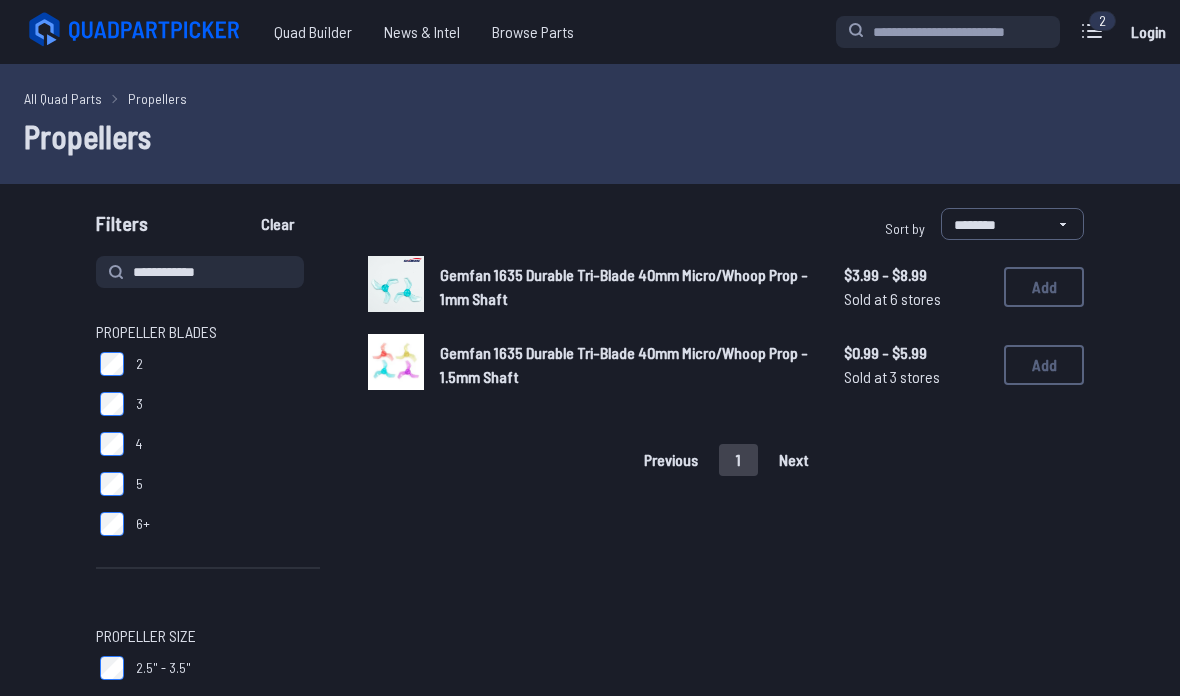 click on "Add" at bounding box center (1044, 365) 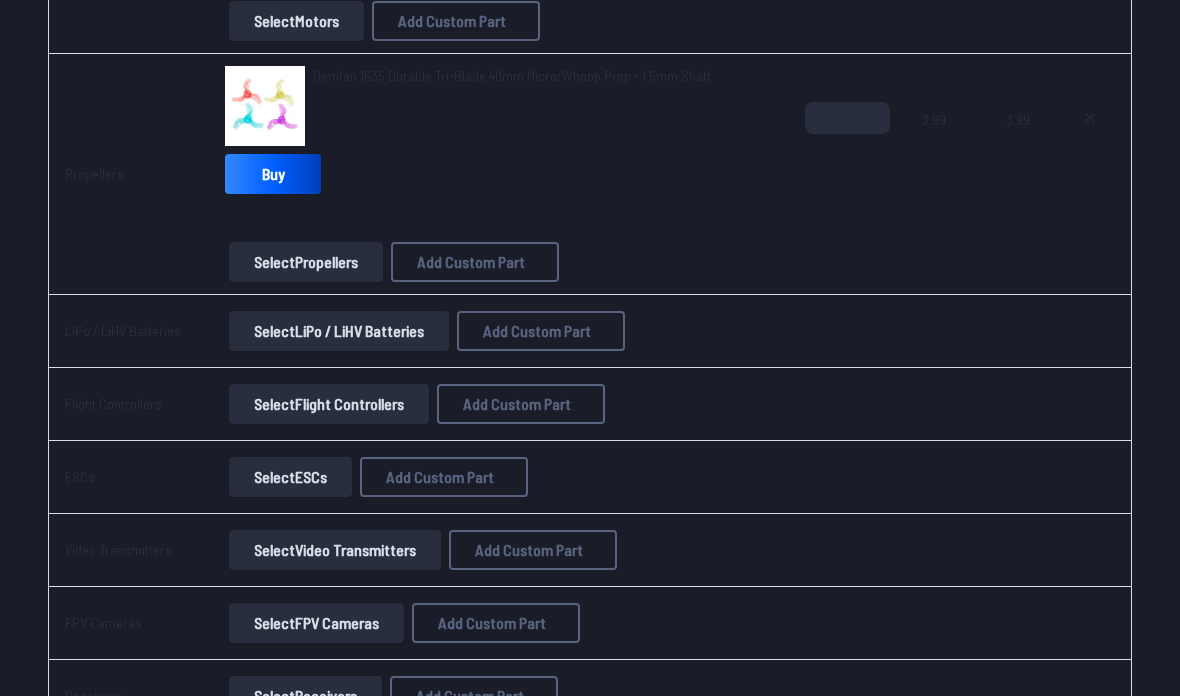 scroll, scrollTop: 730, scrollLeft: 0, axis: vertical 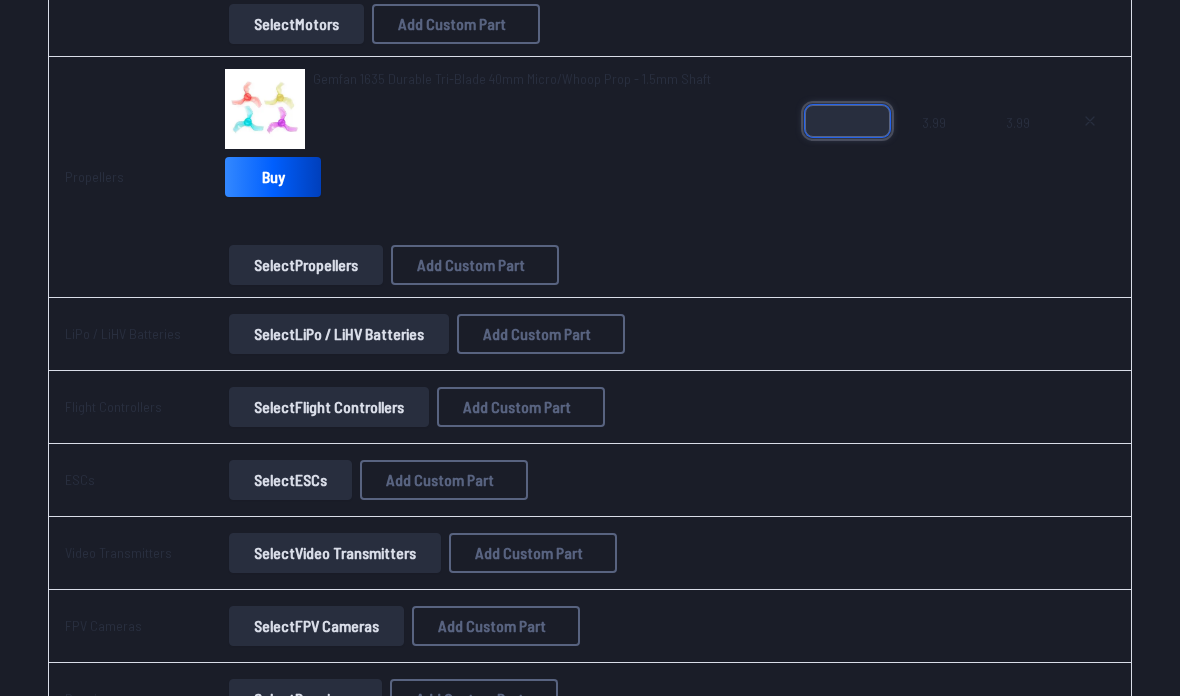 click on "*" at bounding box center [847, 121] 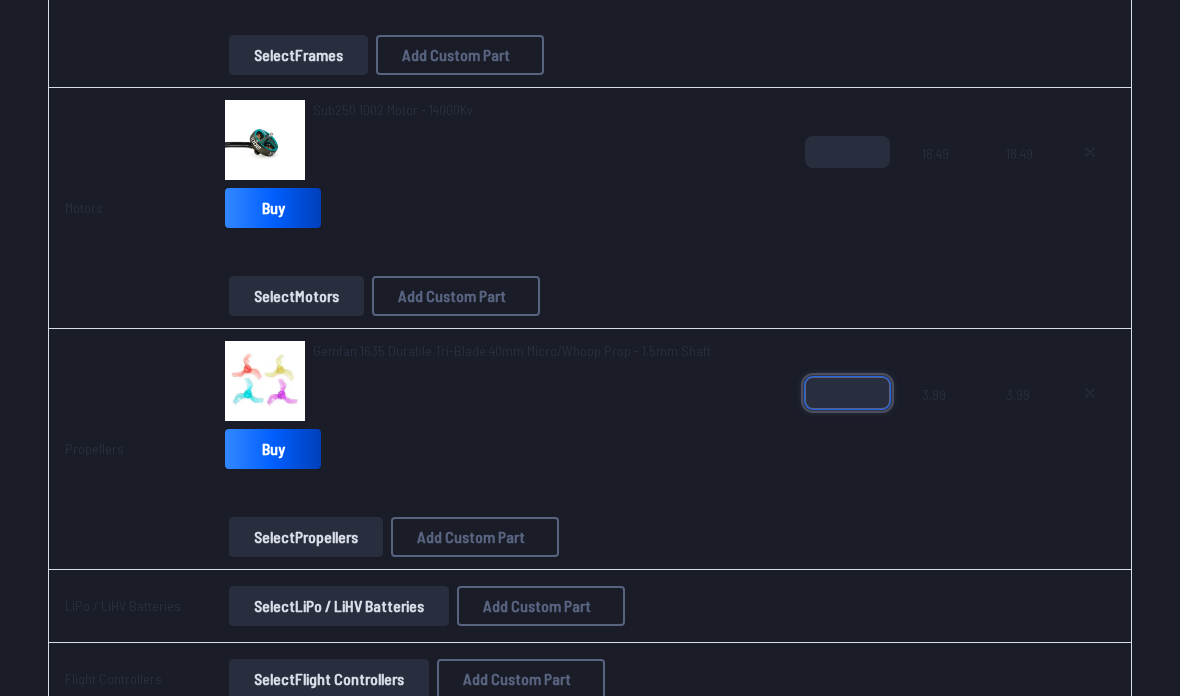 scroll, scrollTop: 448, scrollLeft: 0, axis: vertical 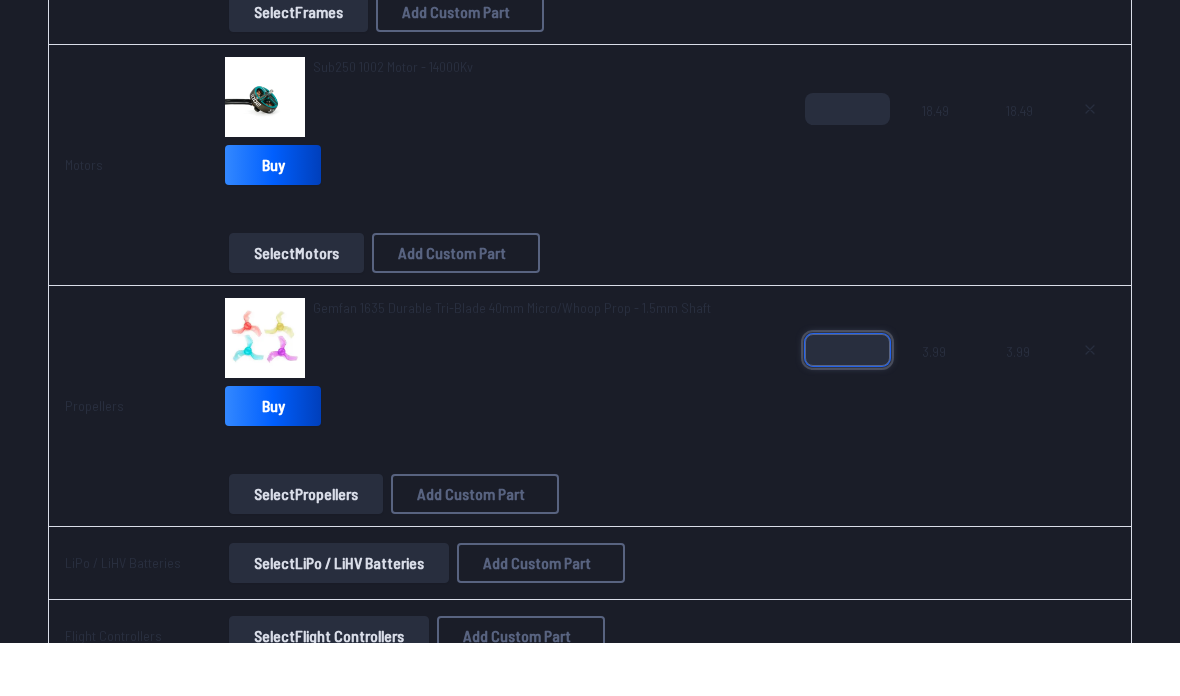type on "*" 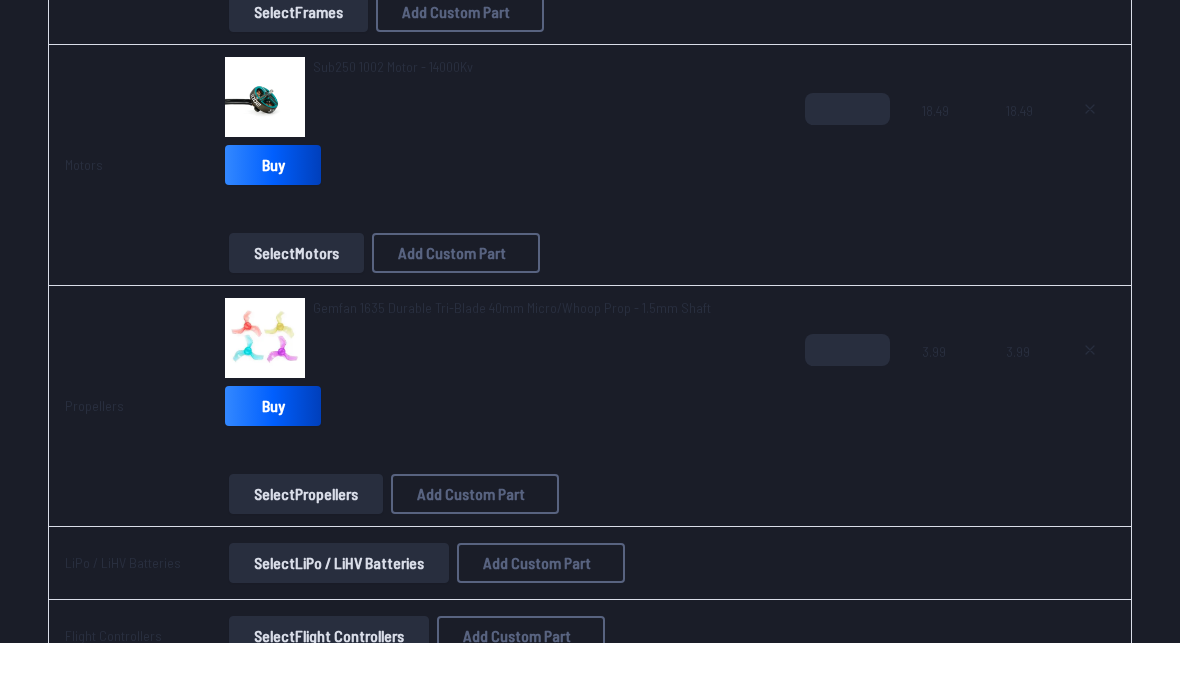 click on "*" at bounding box center [847, 218] 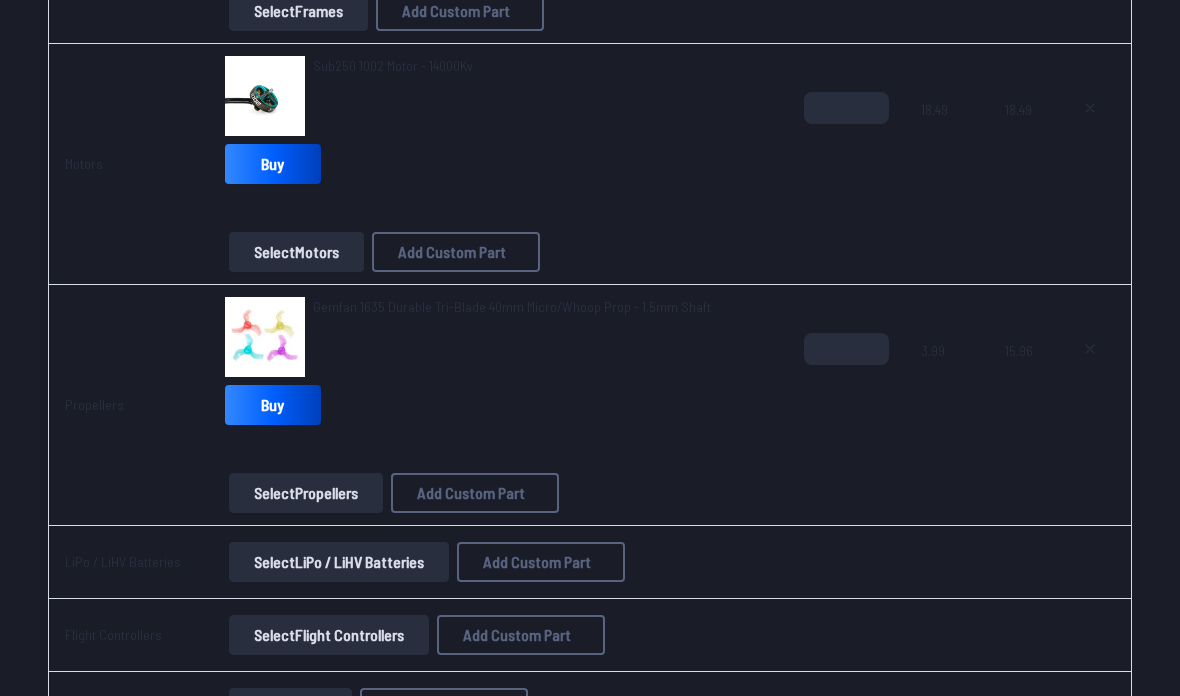 click on "*" at bounding box center (846, 164) 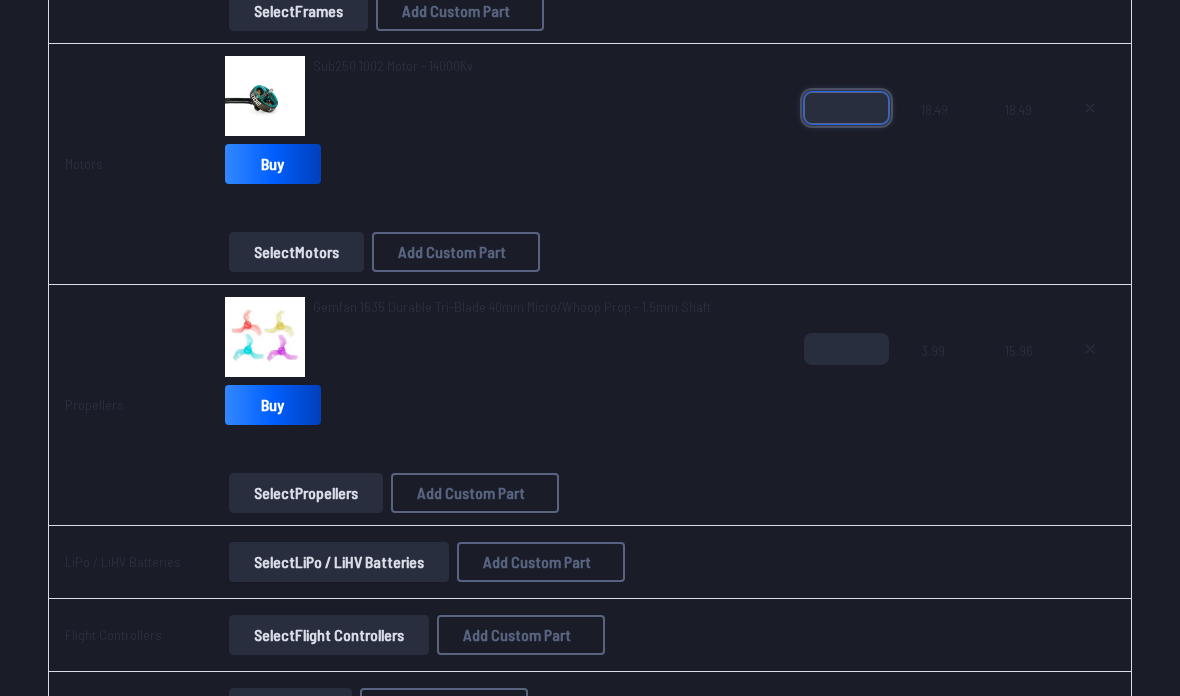 click on "*" at bounding box center (846, 108) 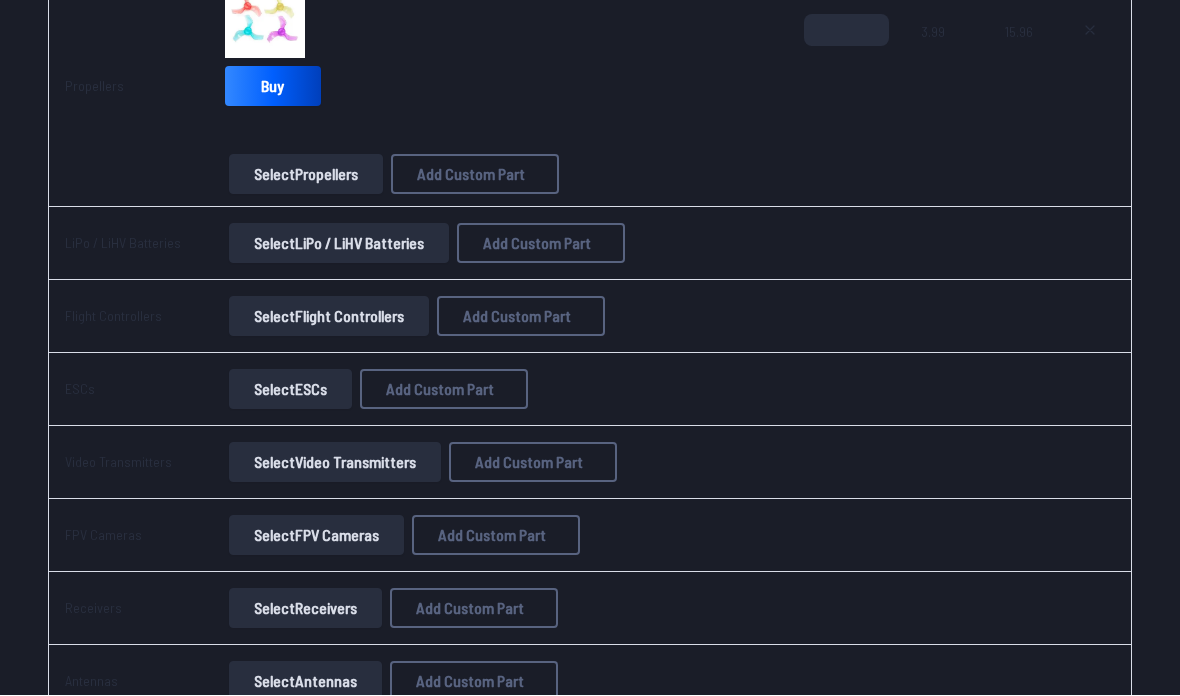 scroll, scrollTop: 821, scrollLeft: 0, axis: vertical 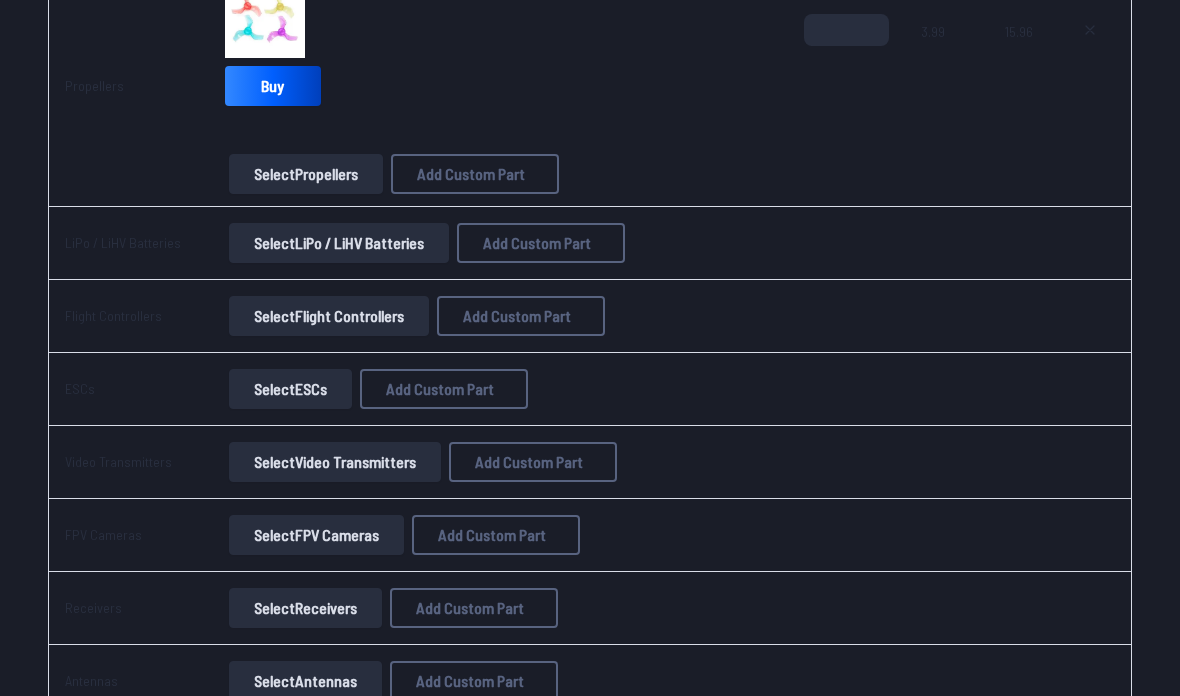 type on "*" 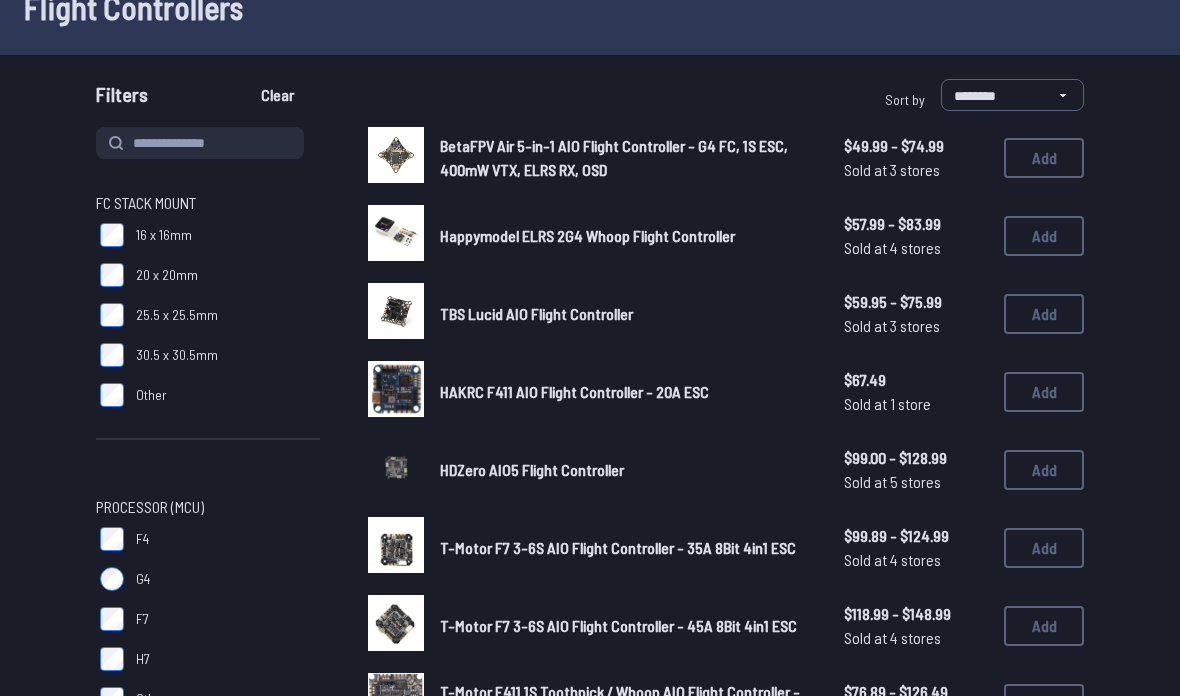 scroll, scrollTop: 126, scrollLeft: 0, axis: vertical 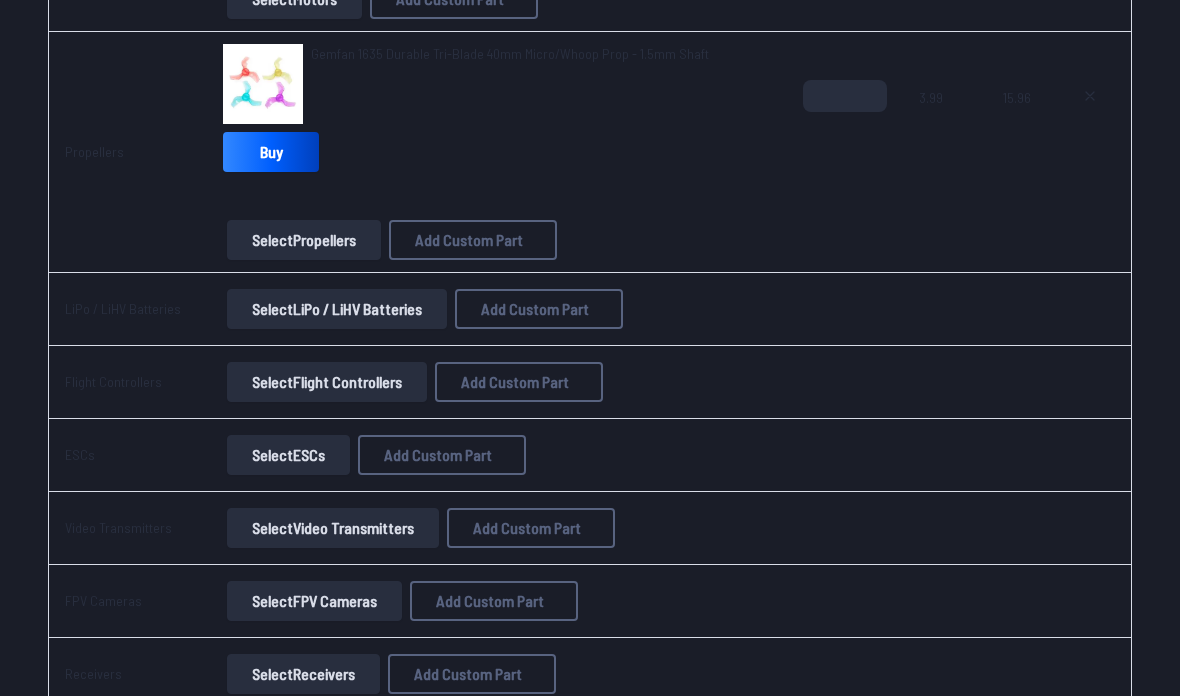 click on "Select  LiPo / LiHV Batteries" at bounding box center [337, 309] 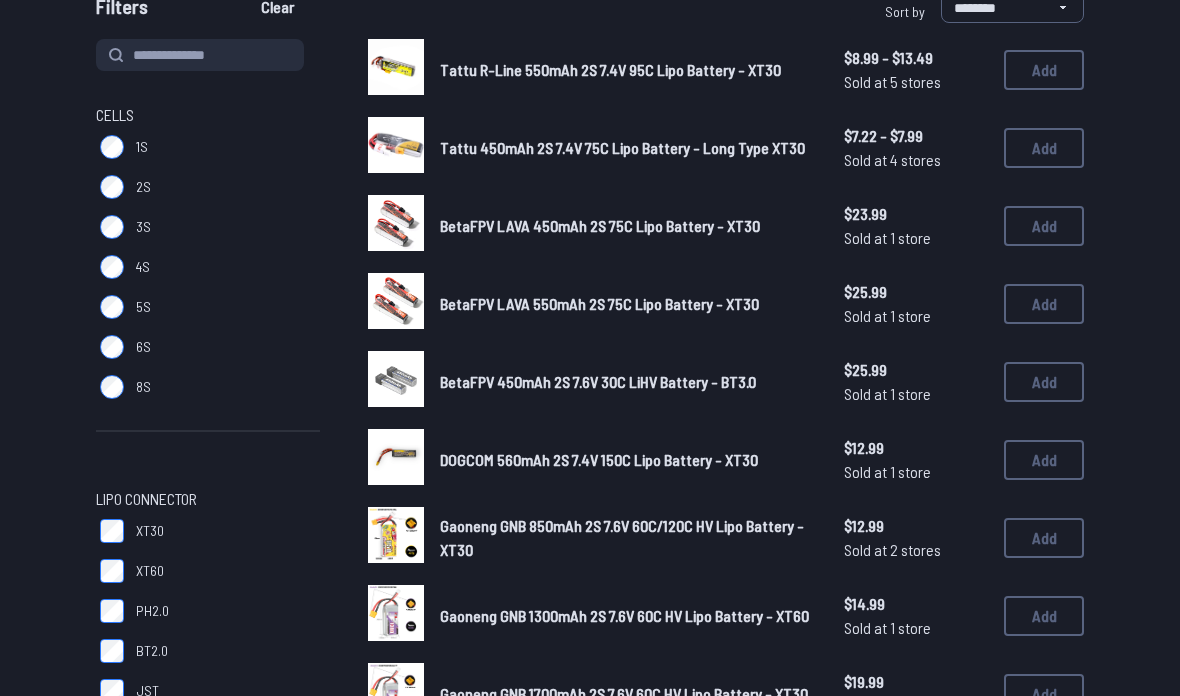 scroll, scrollTop: 217, scrollLeft: 0, axis: vertical 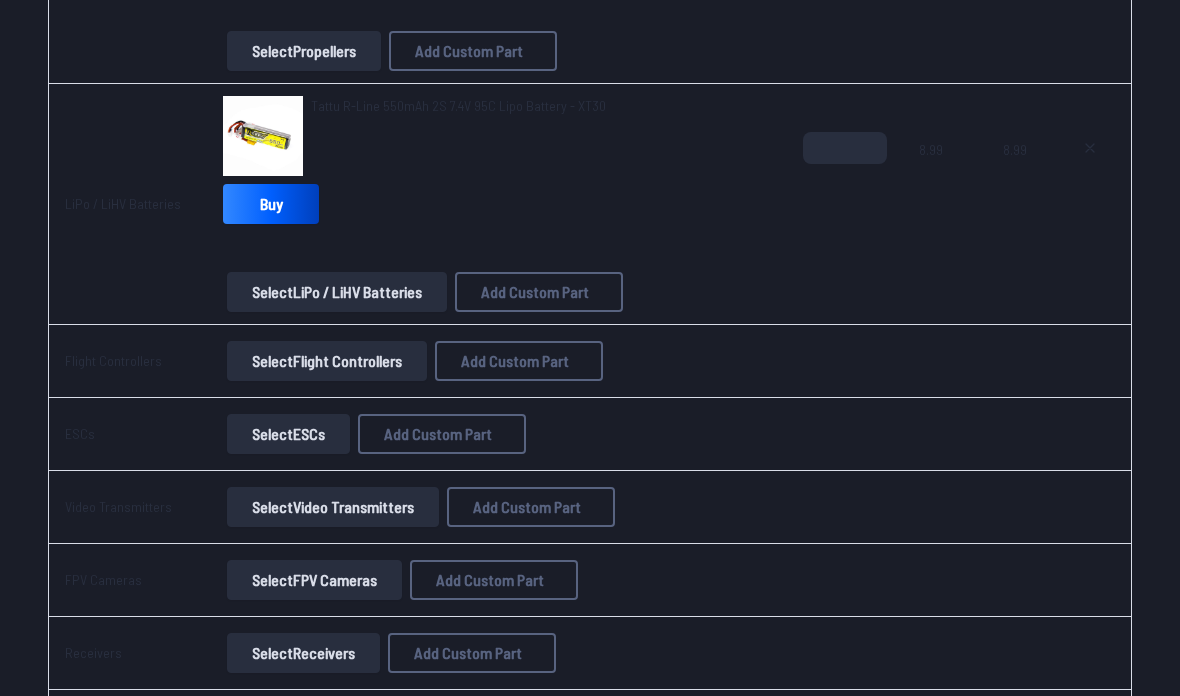 click on "Select  Flight Controllers" at bounding box center (327, 362) 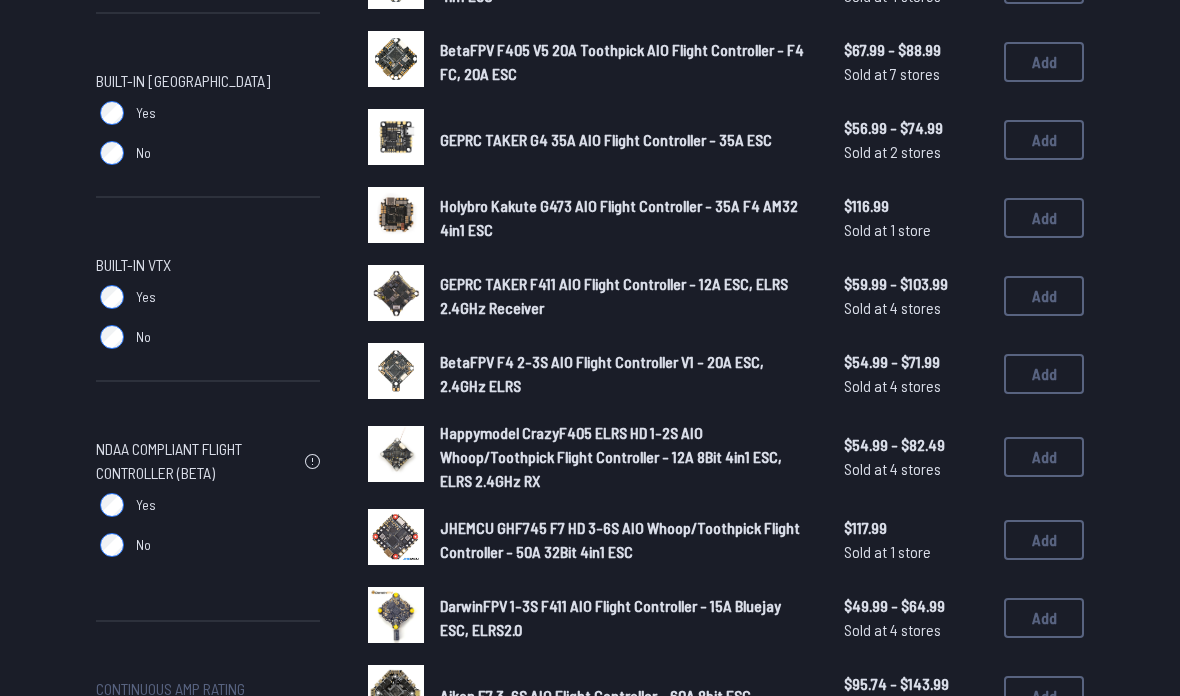 scroll, scrollTop: 1076, scrollLeft: 0, axis: vertical 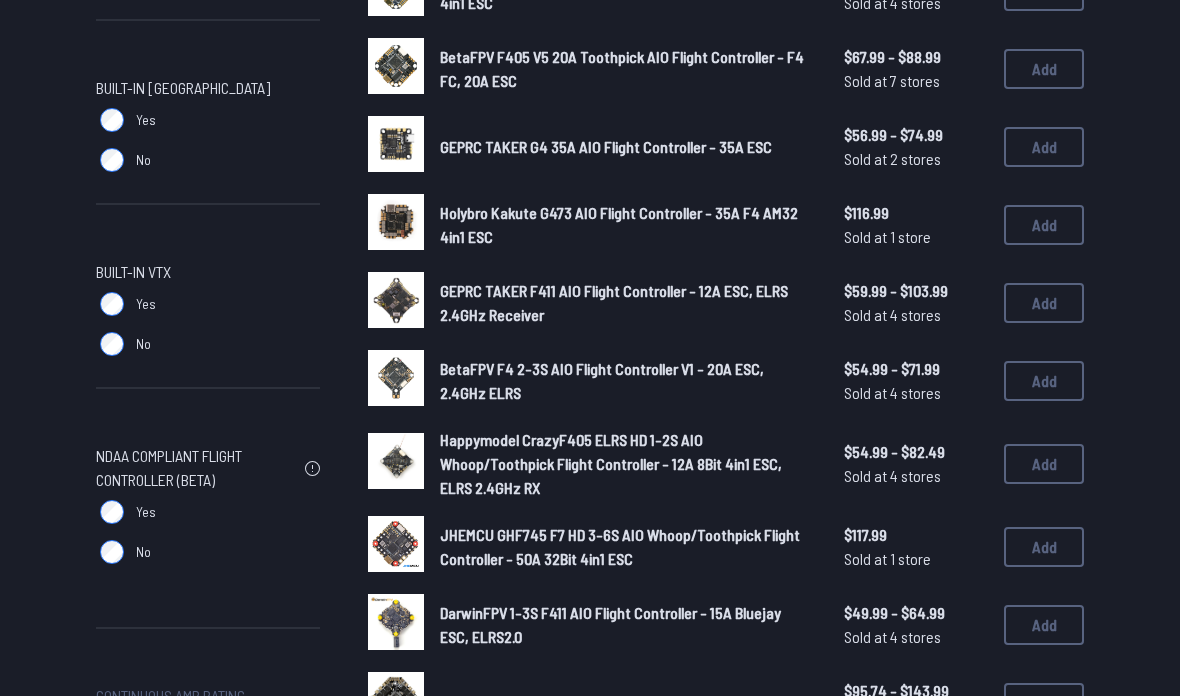 click on "Yes" at bounding box center [208, 304] 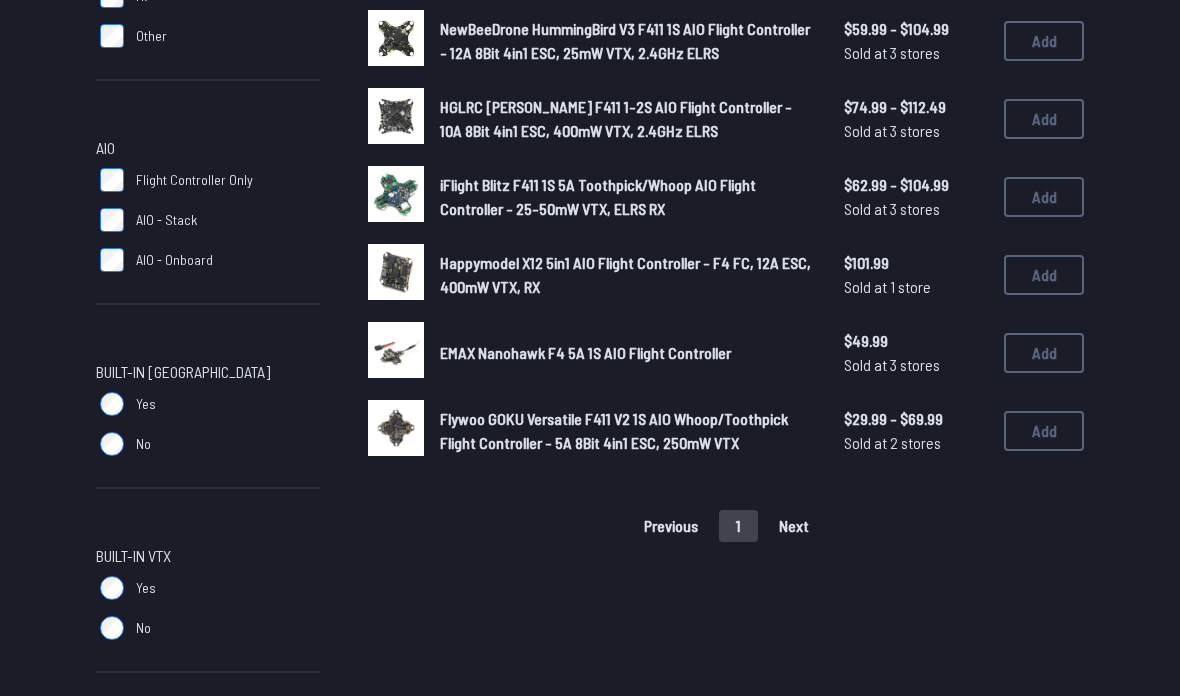 scroll, scrollTop: 794, scrollLeft: 0, axis: vertical 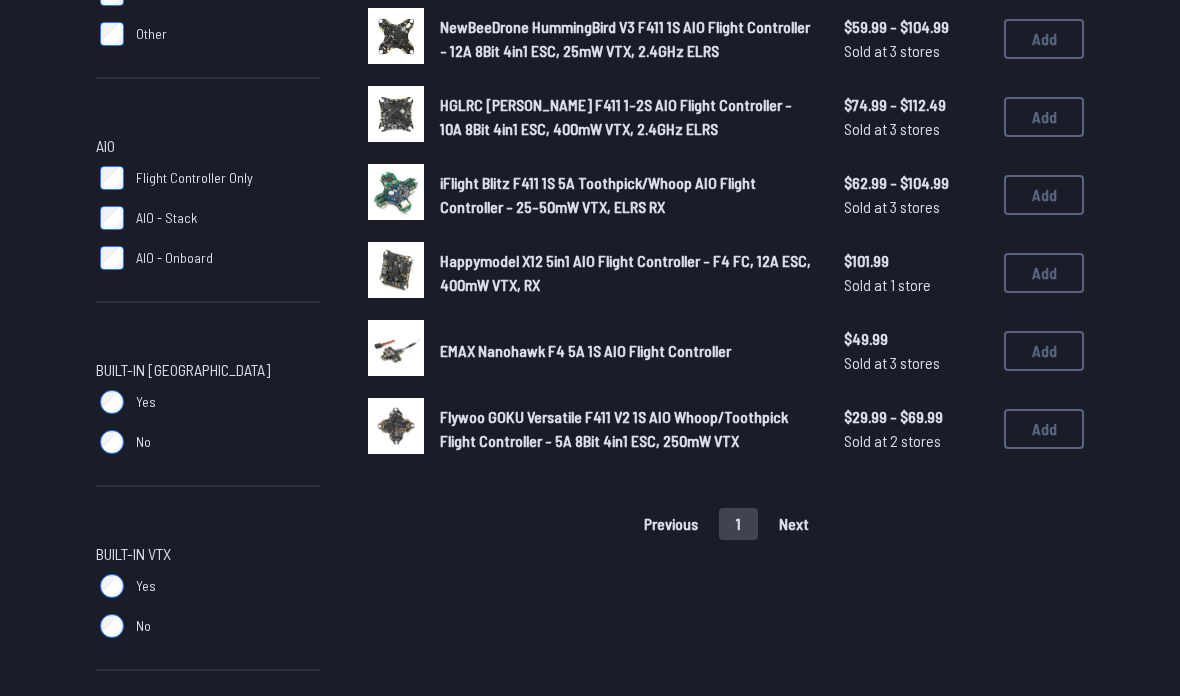 click on "Previous 1 Next" at bounding box center (726, 524) 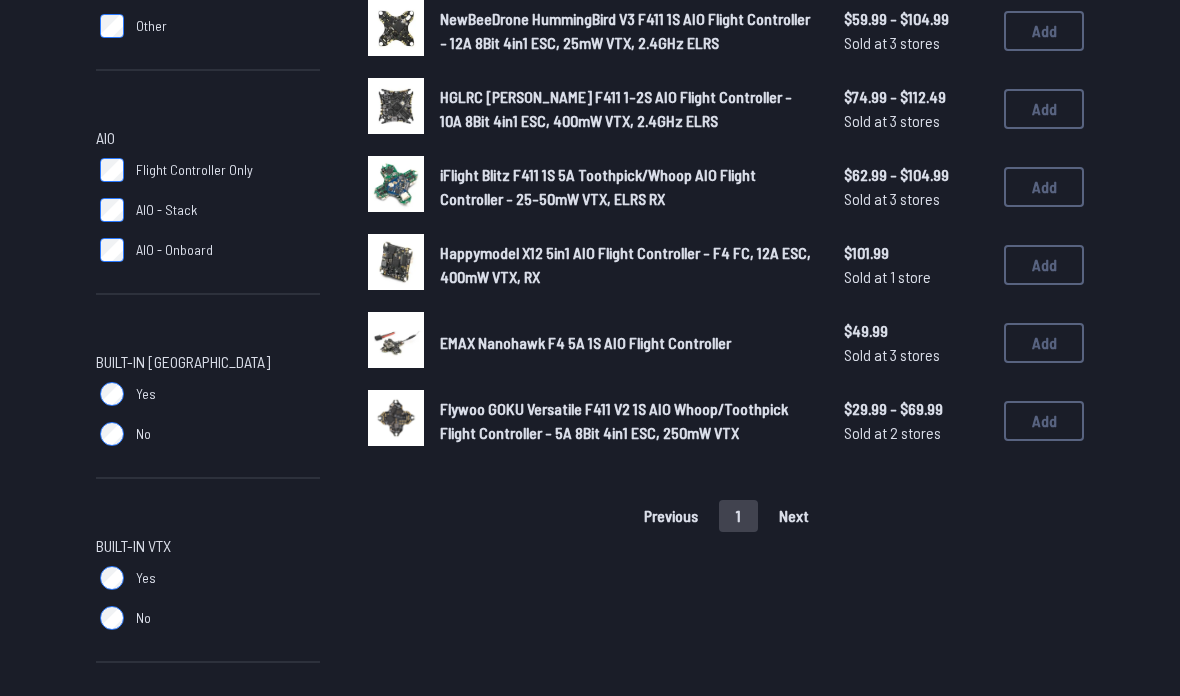 scroll, scrollTop: 811, scrollLeft: 0, axis: vertical 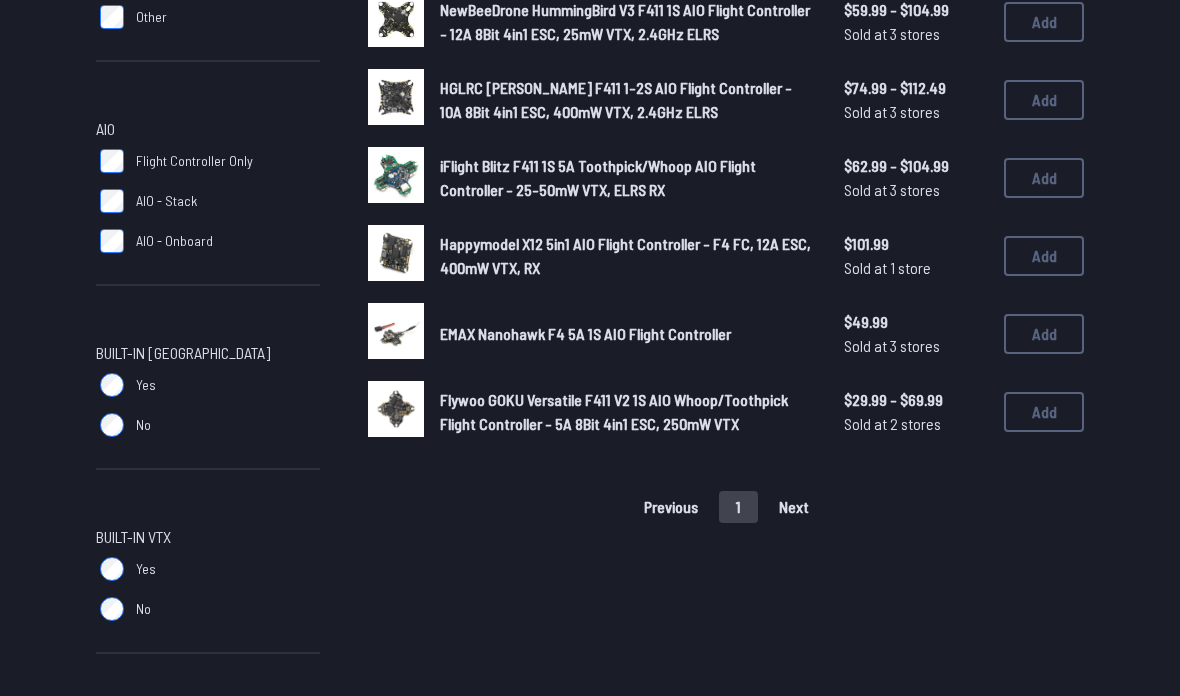 click on "iFlight Blitz F411 1S 5A Toothpick/Whoop AIO Flight Controller - 25-50mW VTX, ELRS RX" at bounding box center (626, 178) 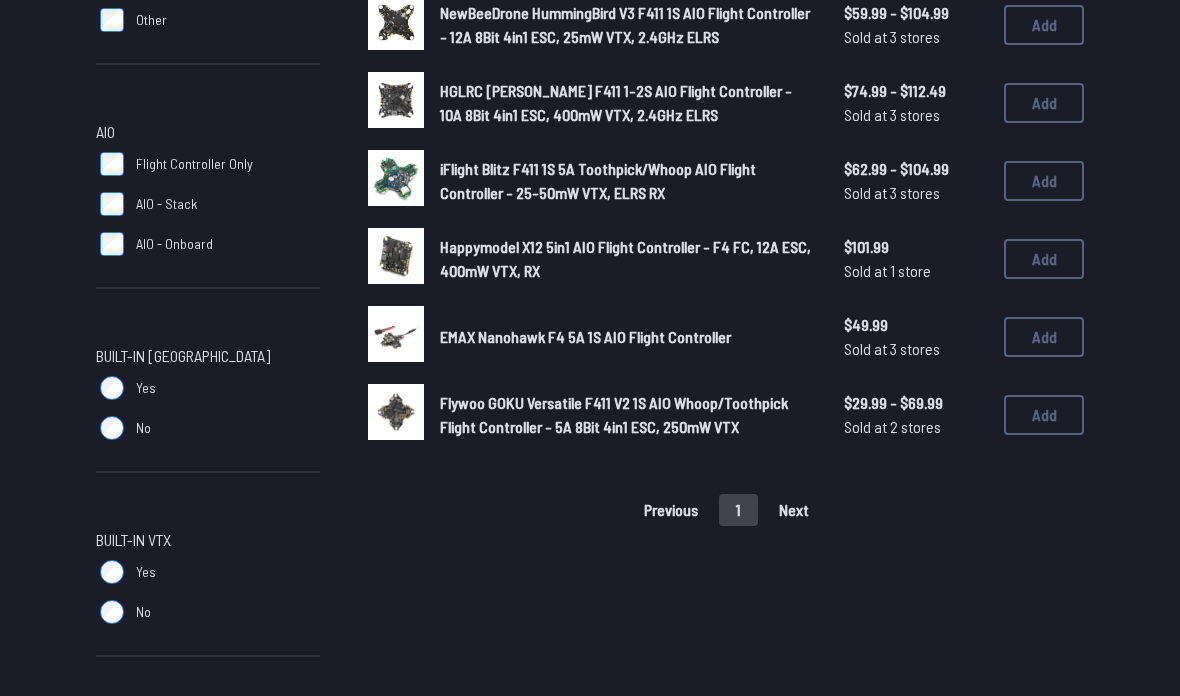 scroll, scrollTop: 779, scrollLeft: 0, axis: vertical 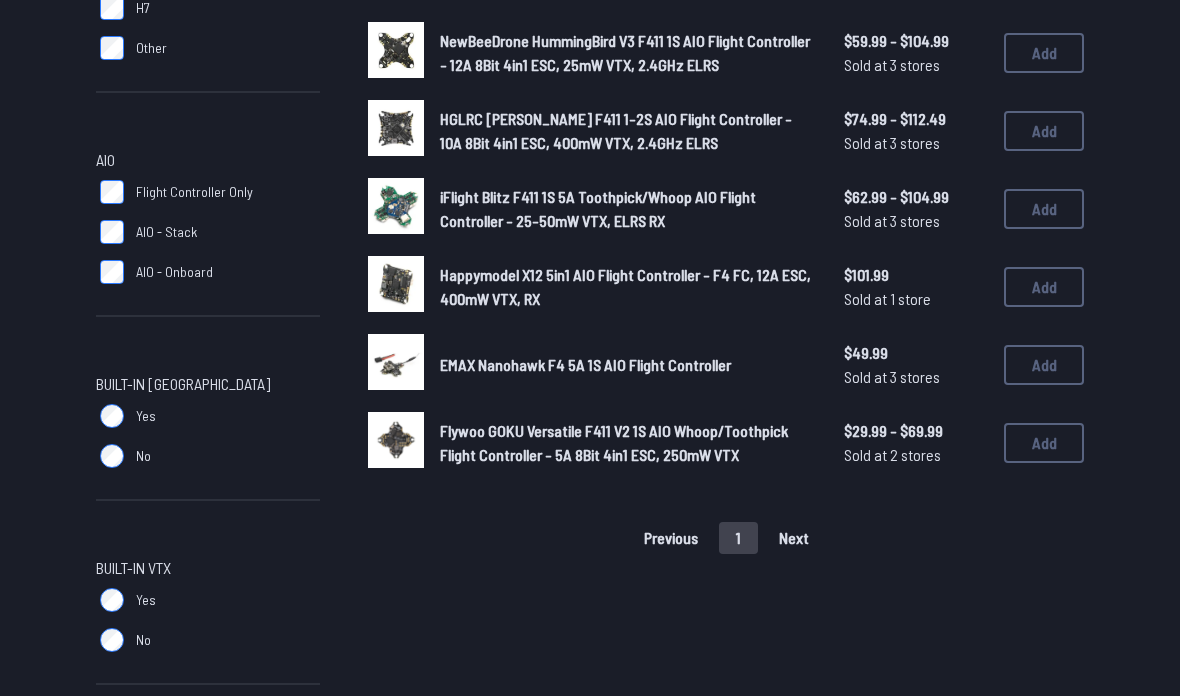 click on "Happymodel X12 5in1 AIO Flight Controller - F4 FC, 12A ESC, 400mW VTX, RX" at bounding box center (626, 288) 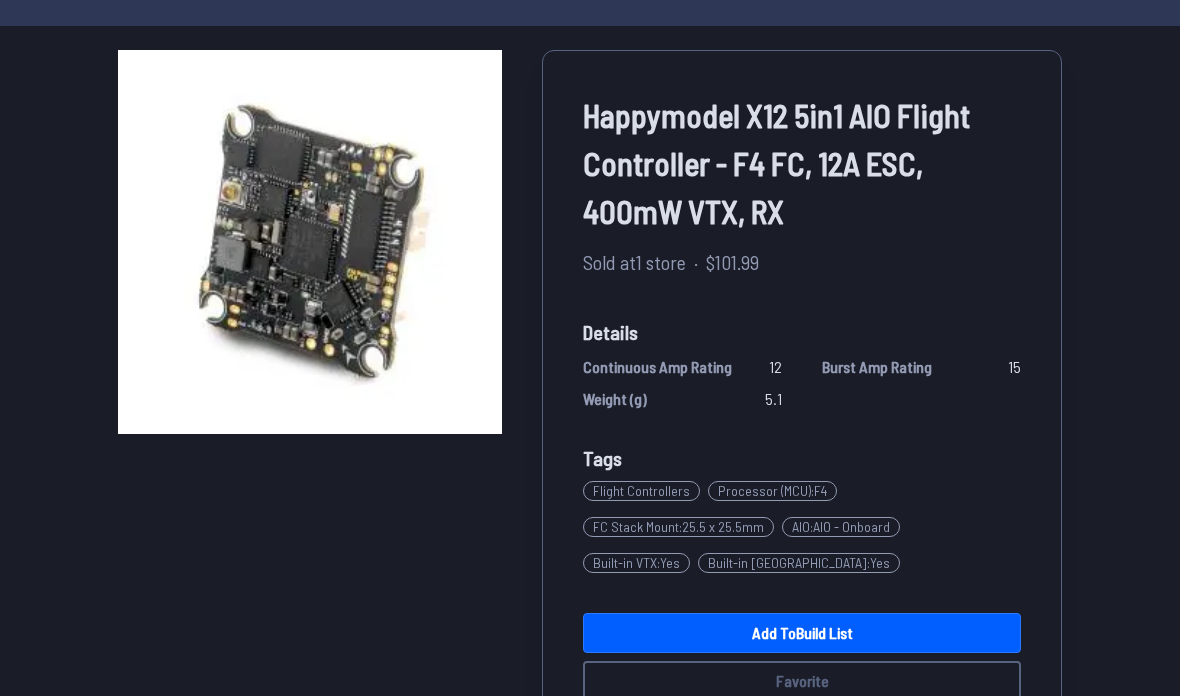 scroll, scrollTop: 110, scrollLeft: 0, axis: vertical 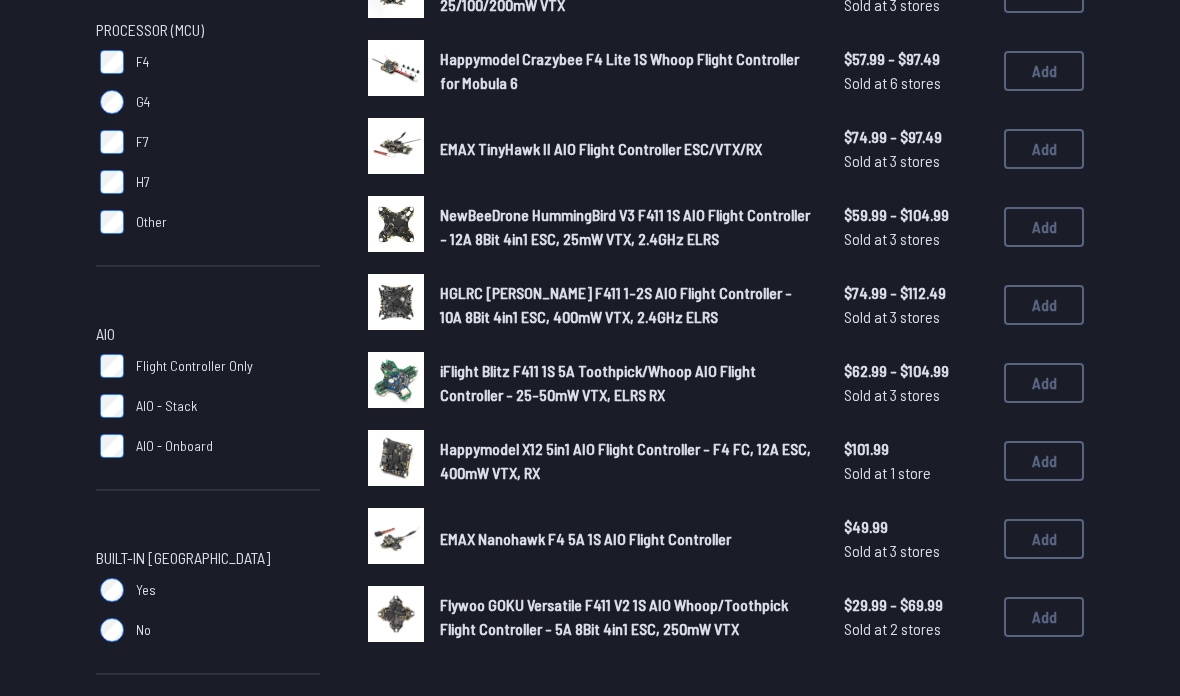 click on "HGLRC [PERSON_NAME] F411 1-2S AIO Flight Controller - 10A 8Bit 4in1 ESC, 400mW VTX, 2.4GHz ELRS" at bounding box center [616, 304] 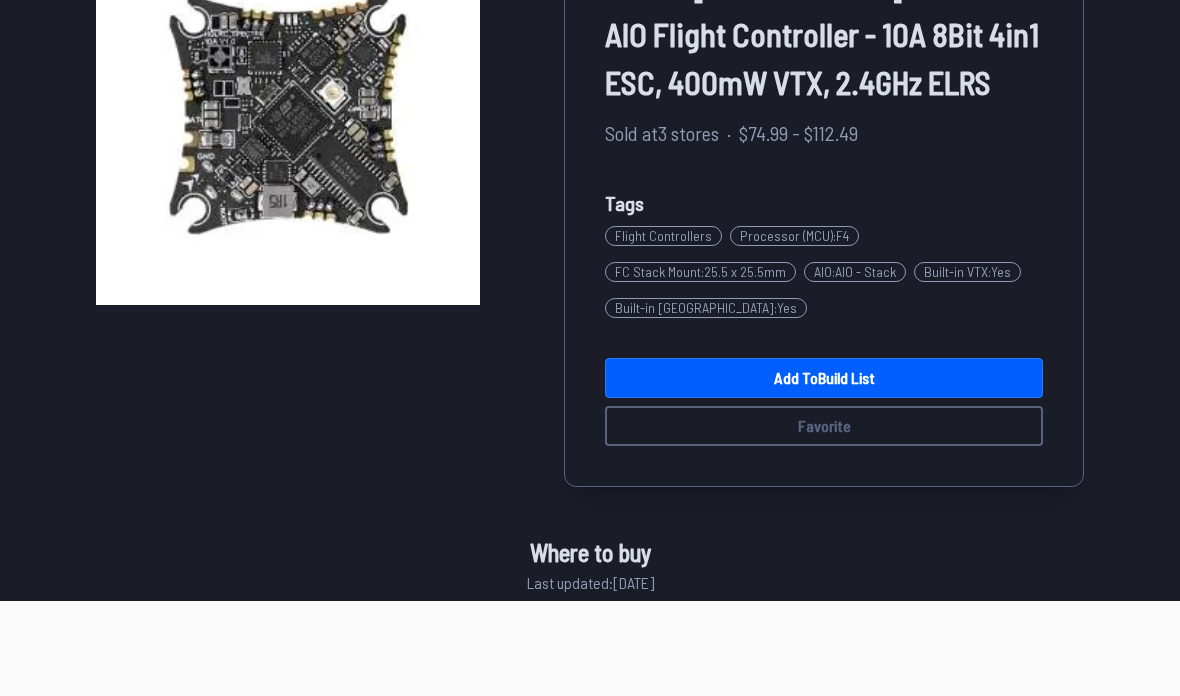scroll, scrollTop: 239, scrollLeft: 0, axis: vertical 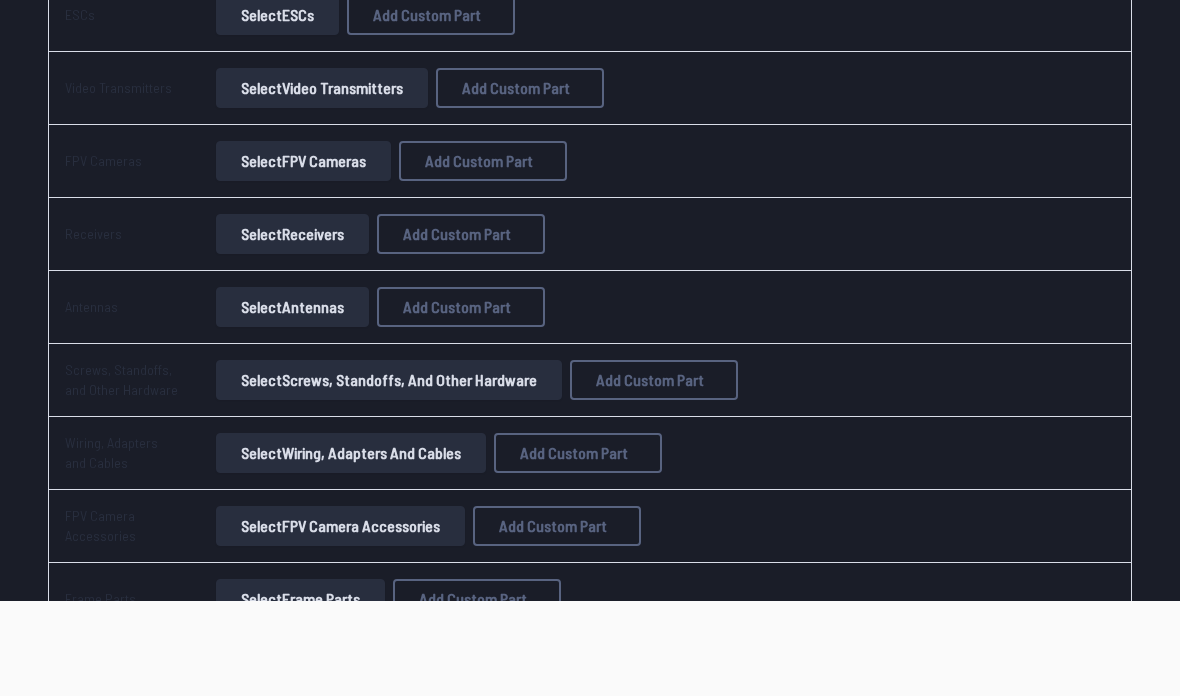 click on "Select  FPV Cameras" at bounding box center (303, 161) 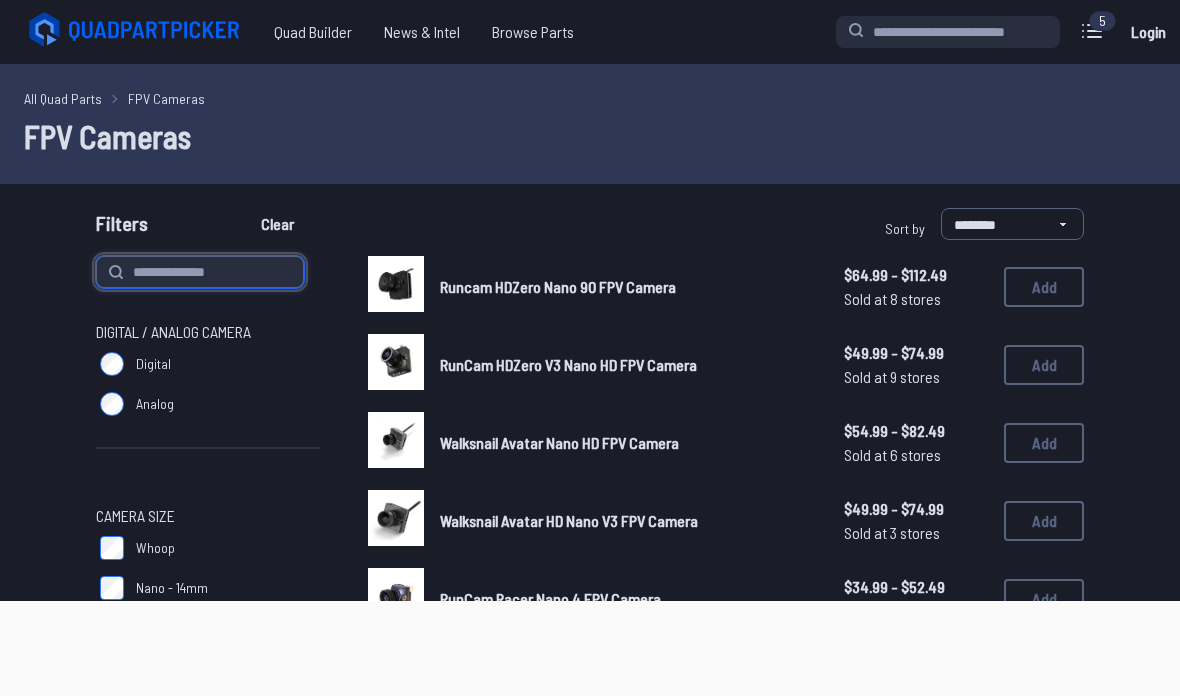 click at bounding box center [200, 272] 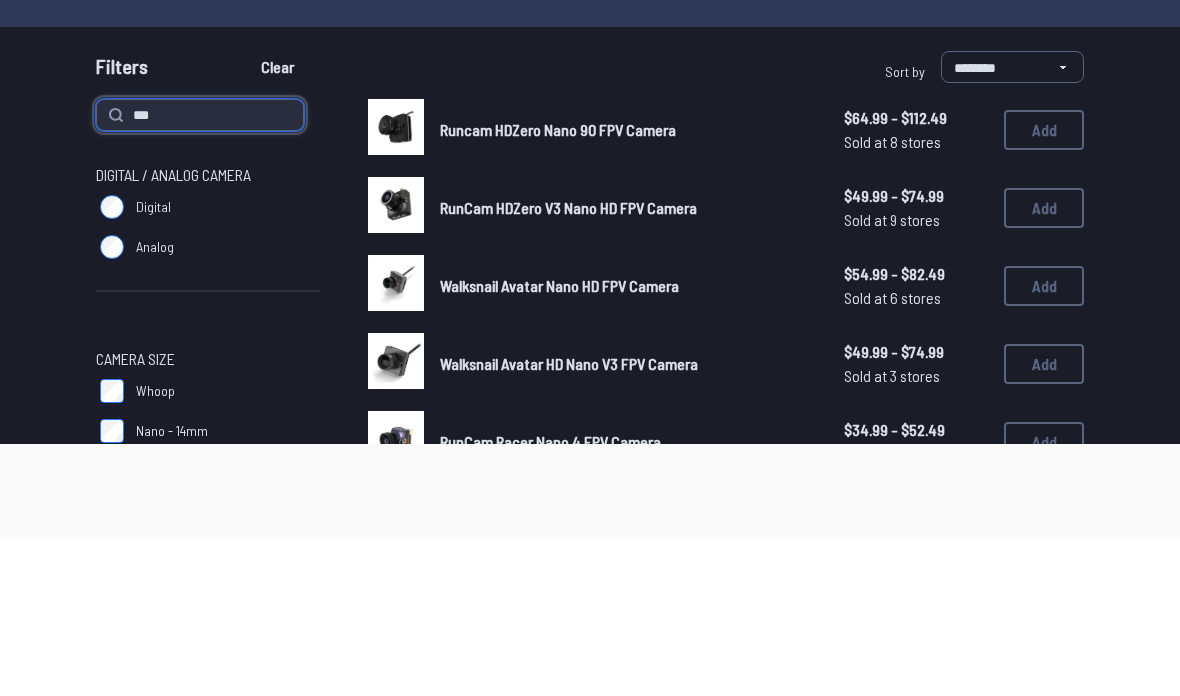 type on "***" 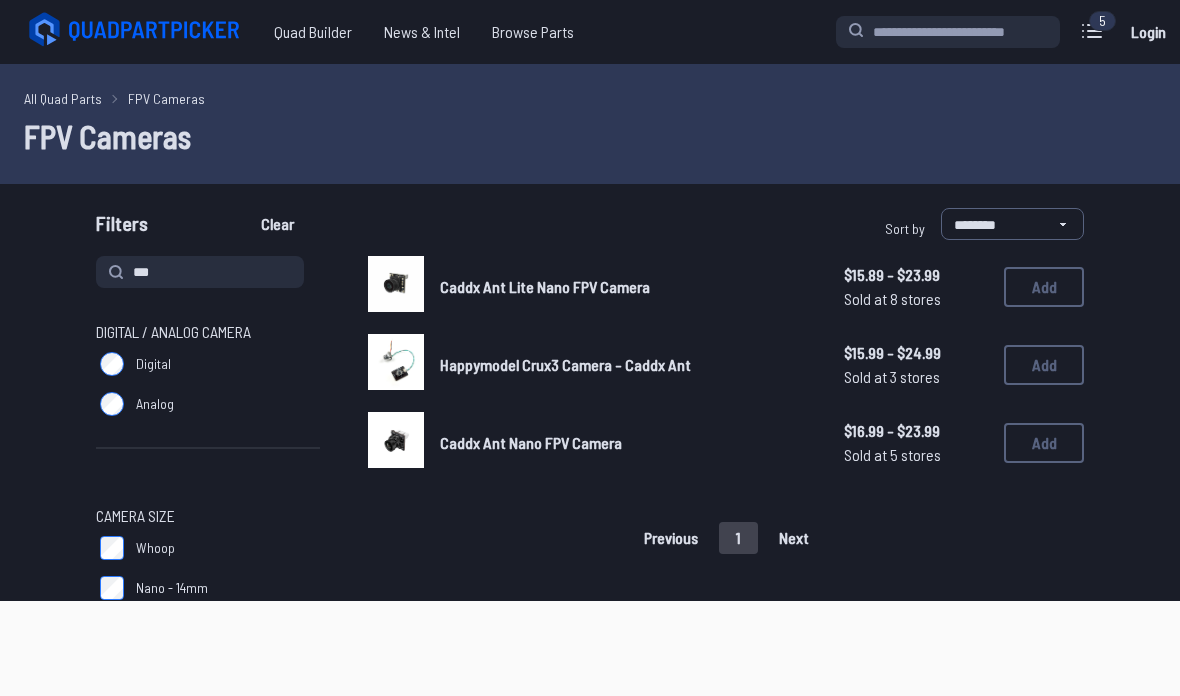 click on "Add" at bounding box center (1044, 287) 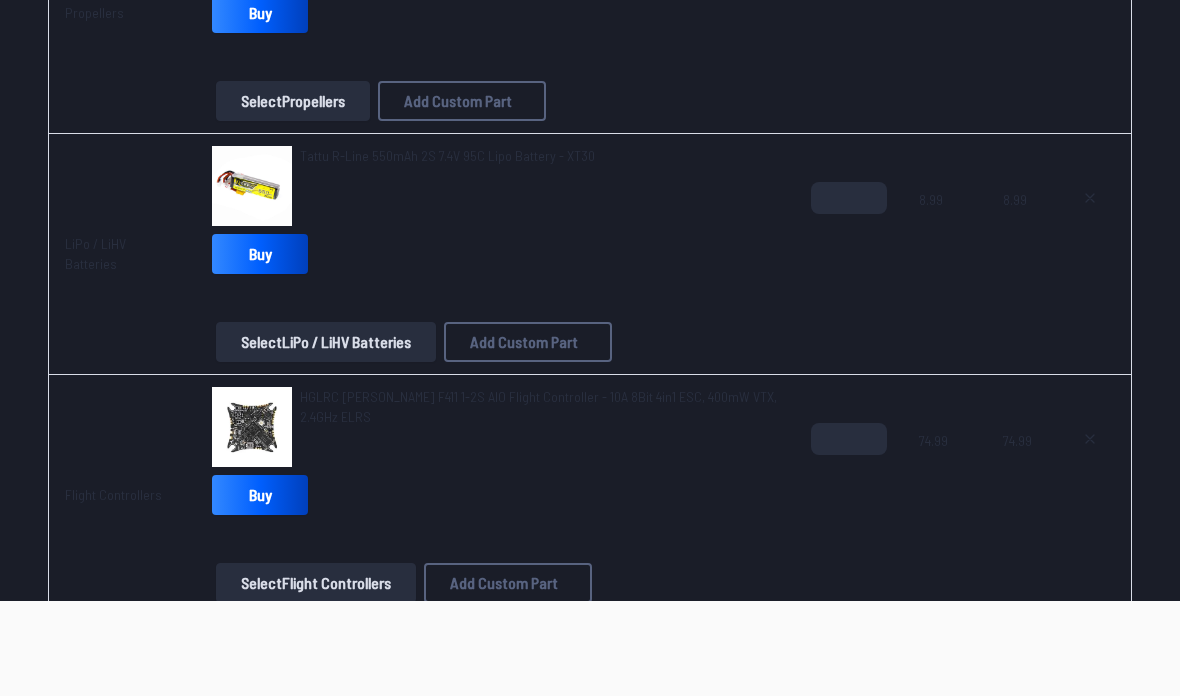 scroll, scrollTop: 901, scrollLeft: 0, axis: vertical 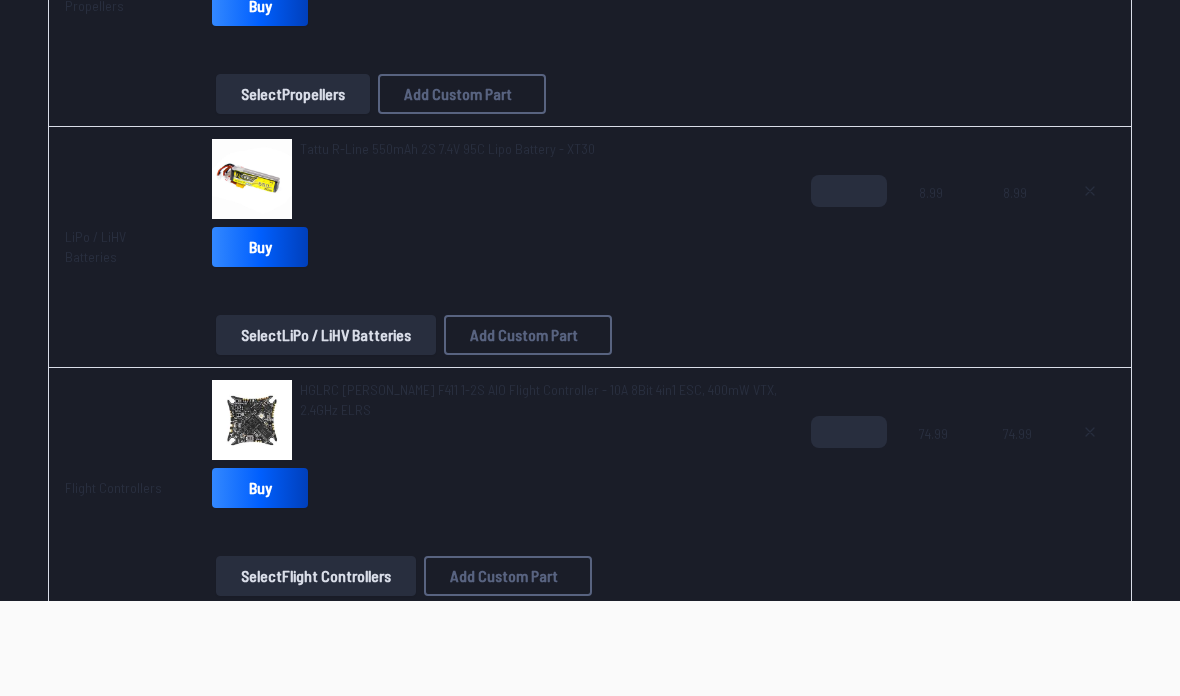 click on "Buy" at bounding box center [260, 488] 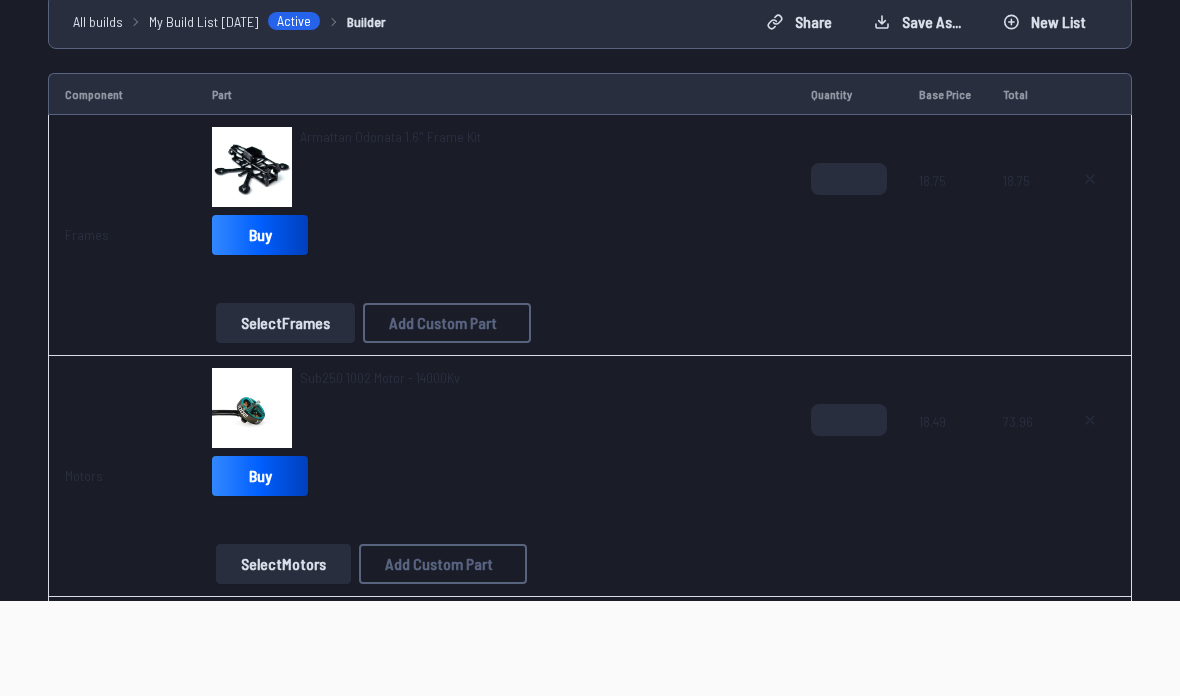 scroll, scrollTop: 188, scrollLeft: 0, axis: vertical 